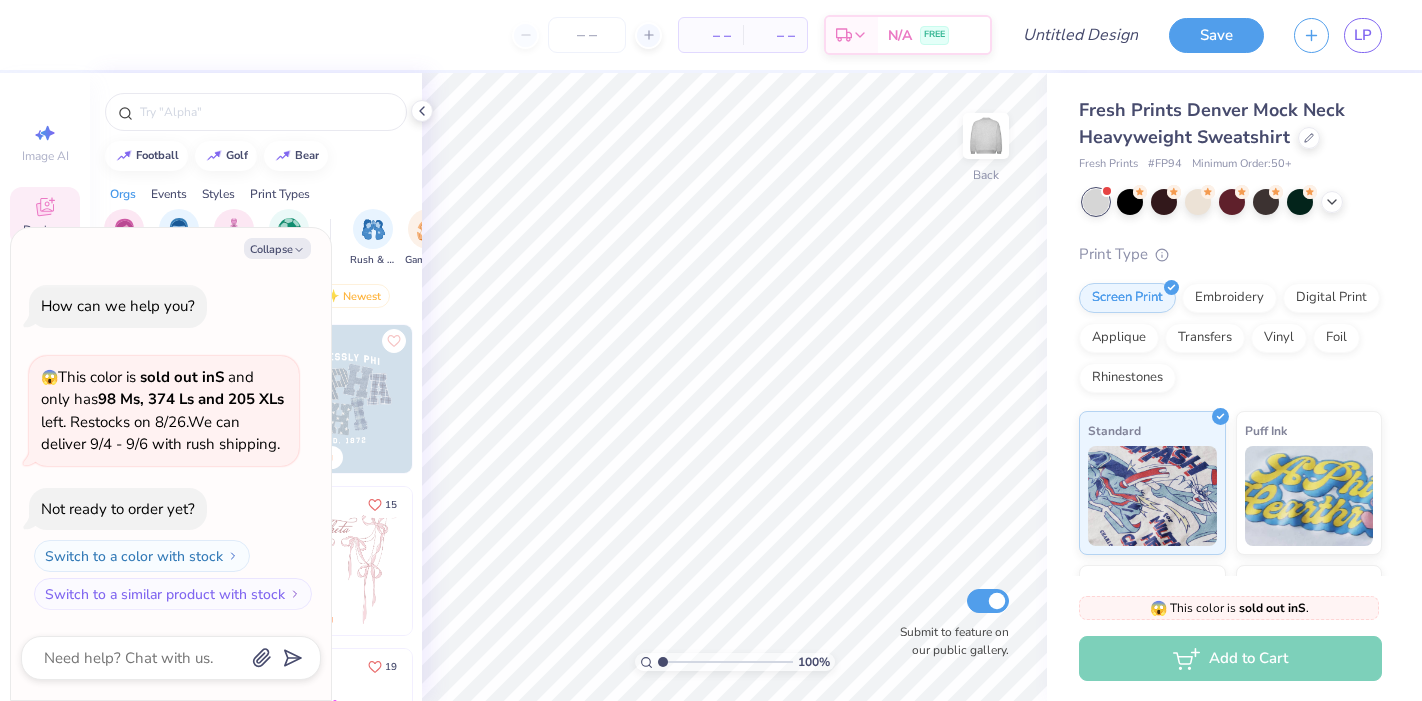scroll, scrollTop: 0, scrollLeft: 0, axis: both 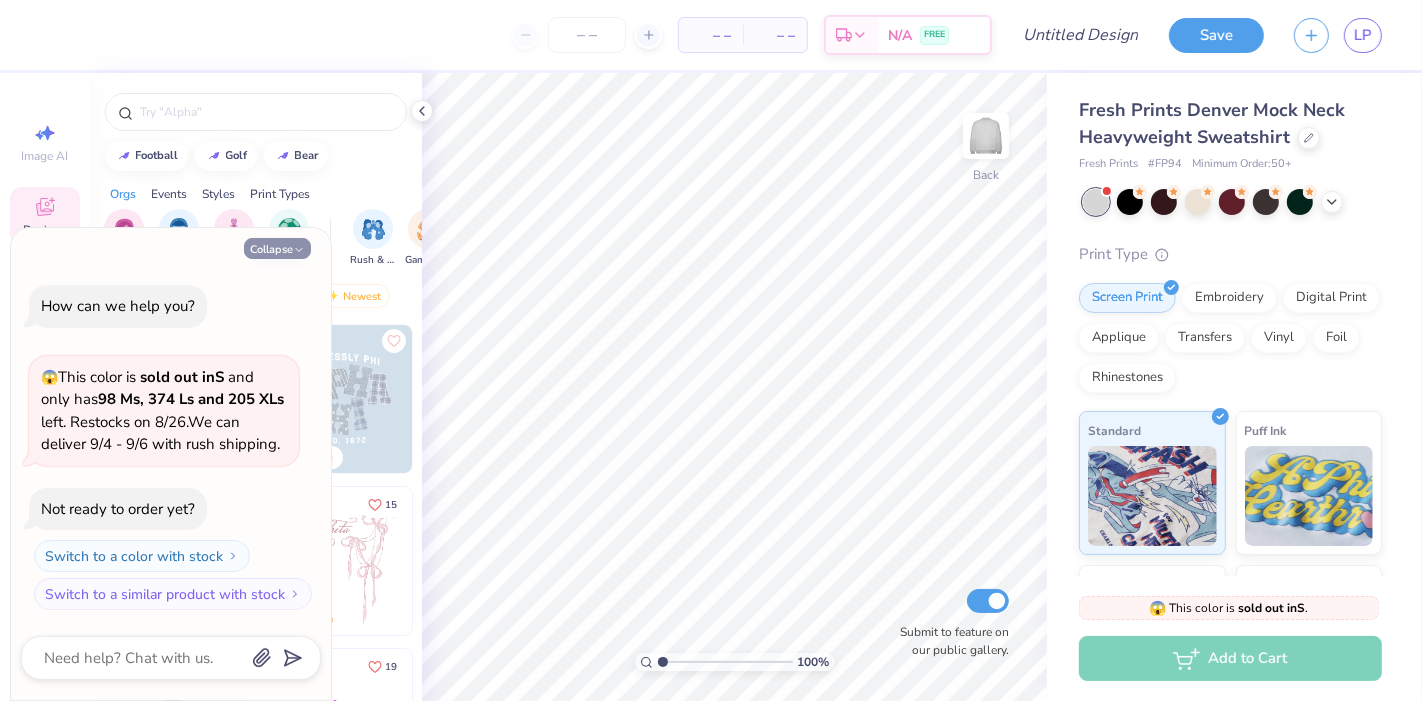click on "Collapse" at bounding box center (277, 248) 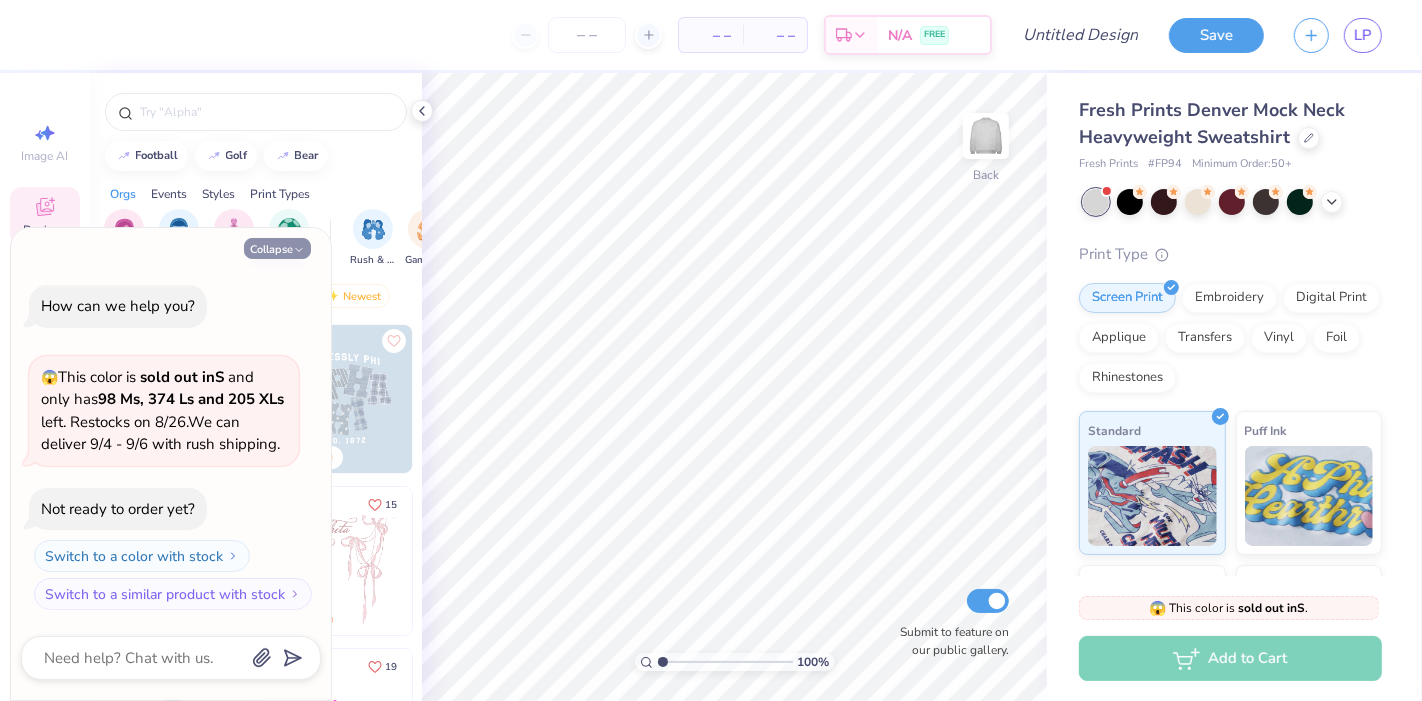 type on "x" 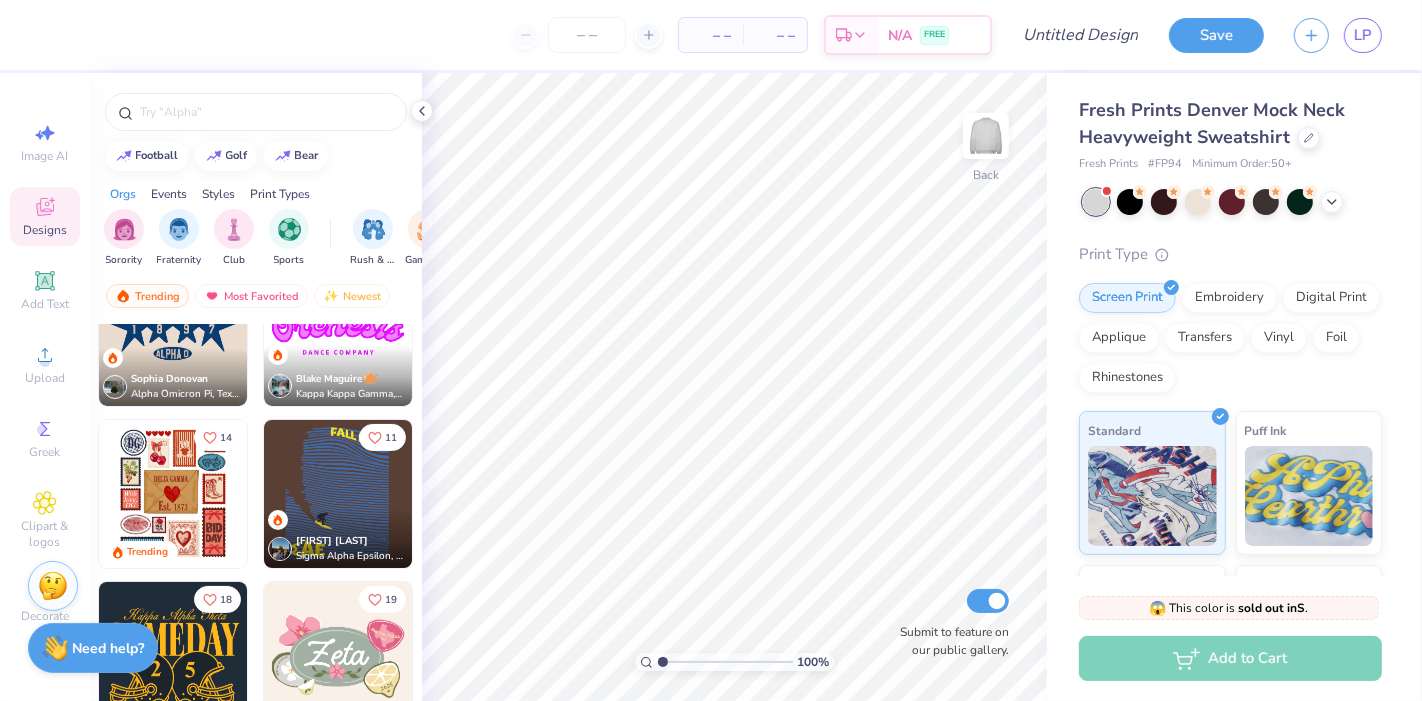 scroll, scrollTop: 433, scrollLeft: 0, axis: vertical 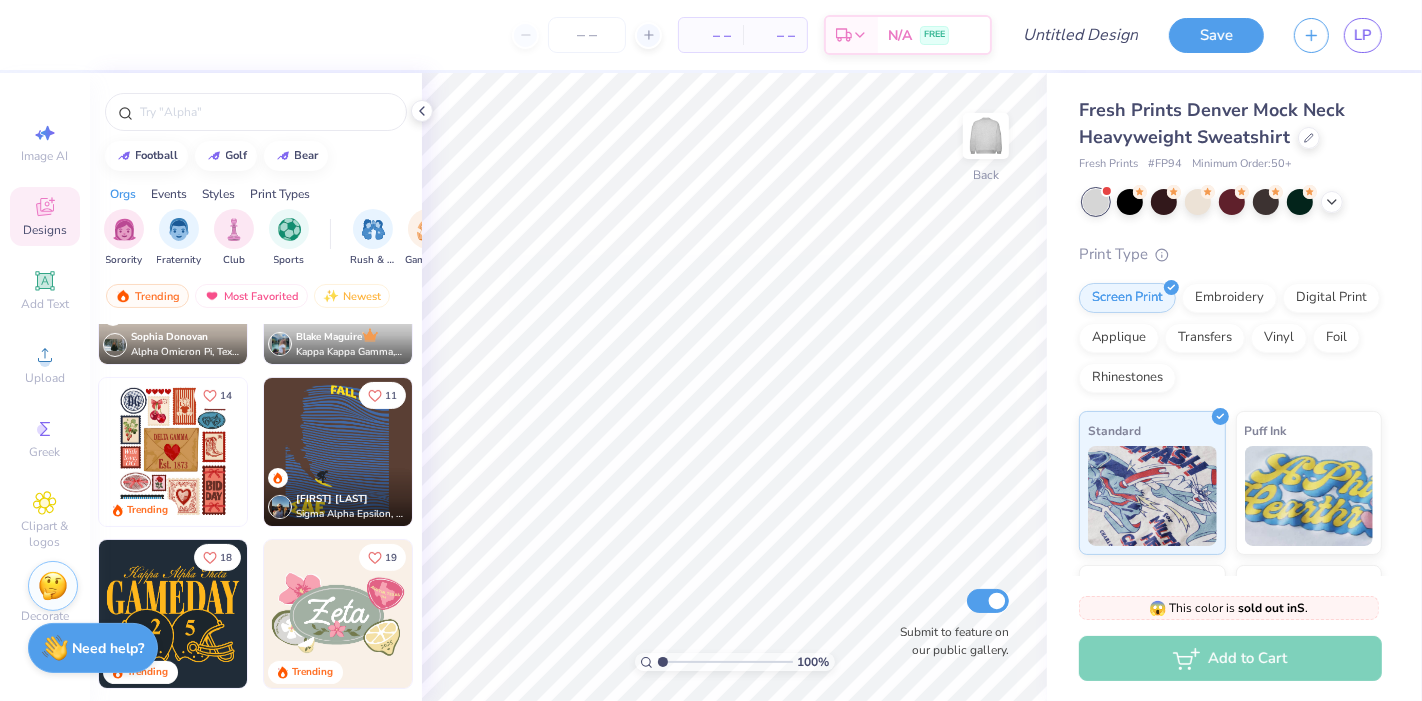 click on "Print Types" at bounding box center (280, 194) 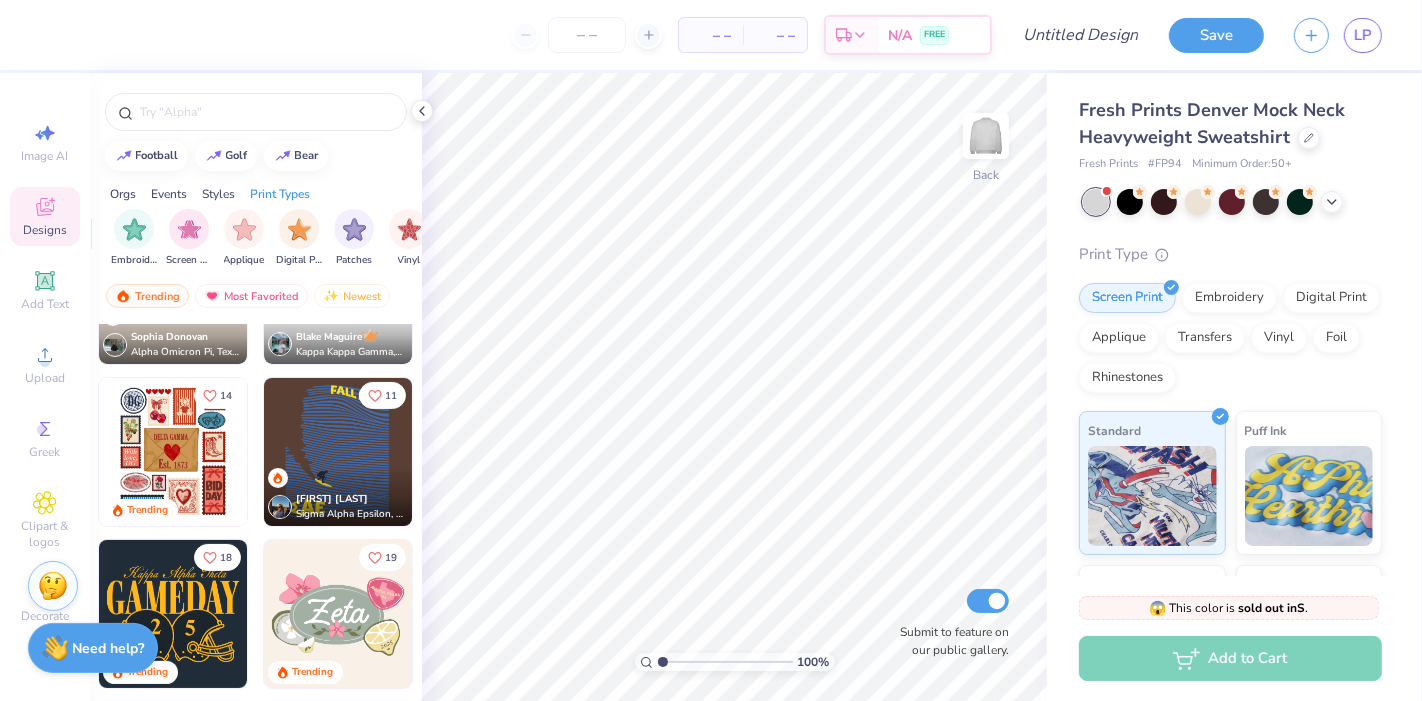 scroll, scrollTop: 0, scrollLeft: 1625, axis: horizontal 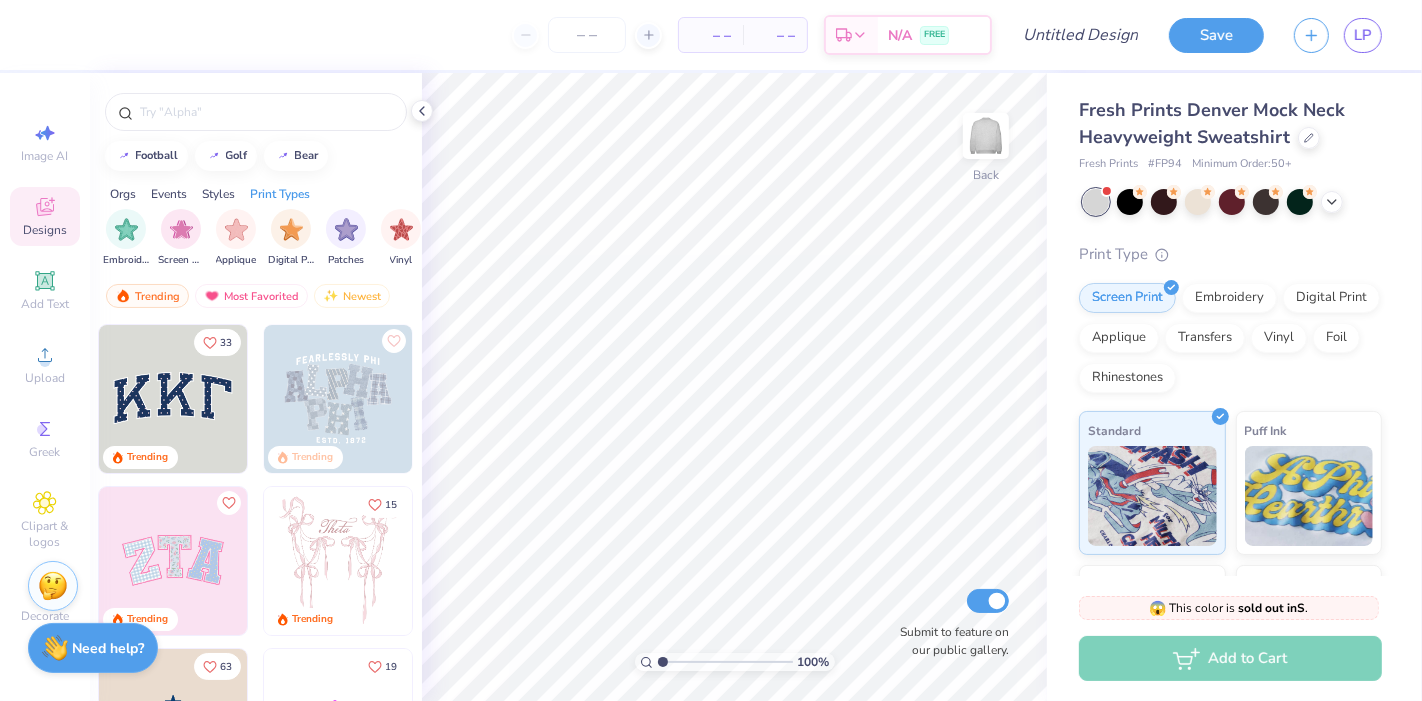 click at bounding box center [173, 399] 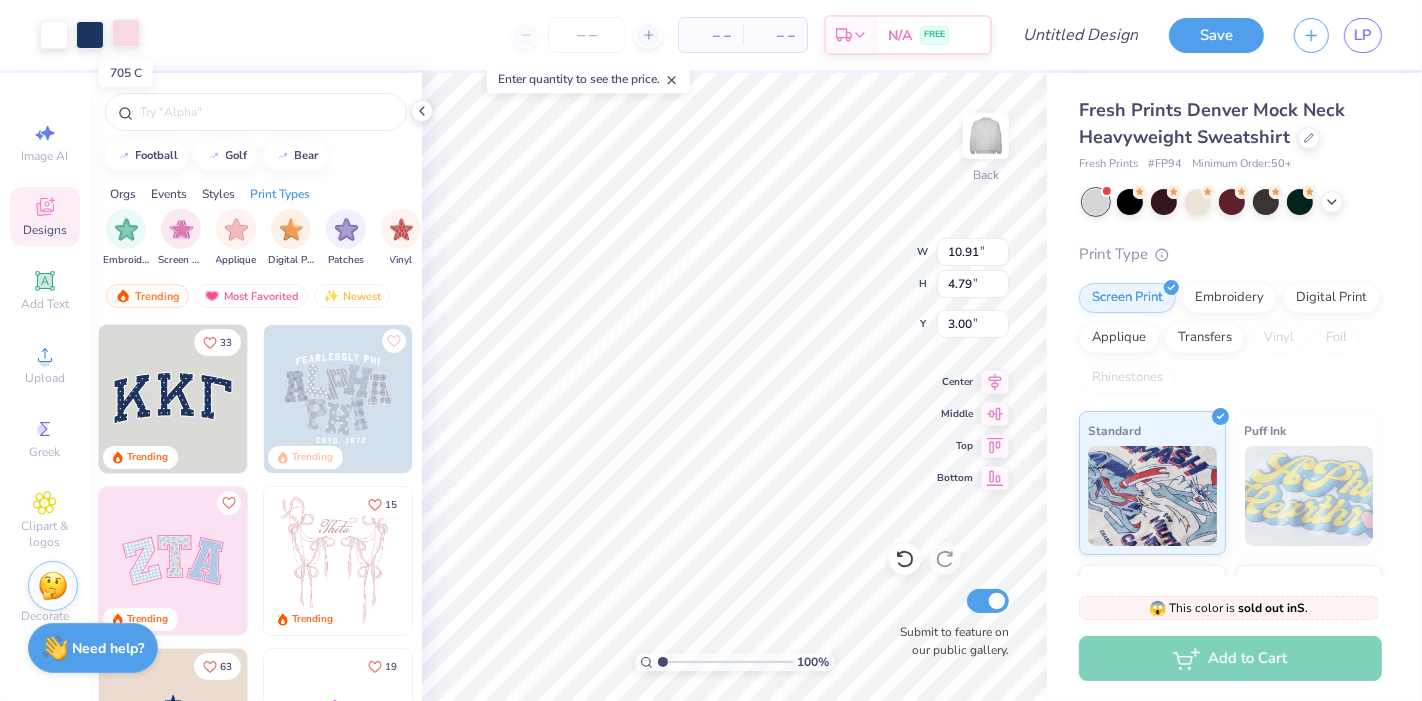 click at bounding box center (126, 33) 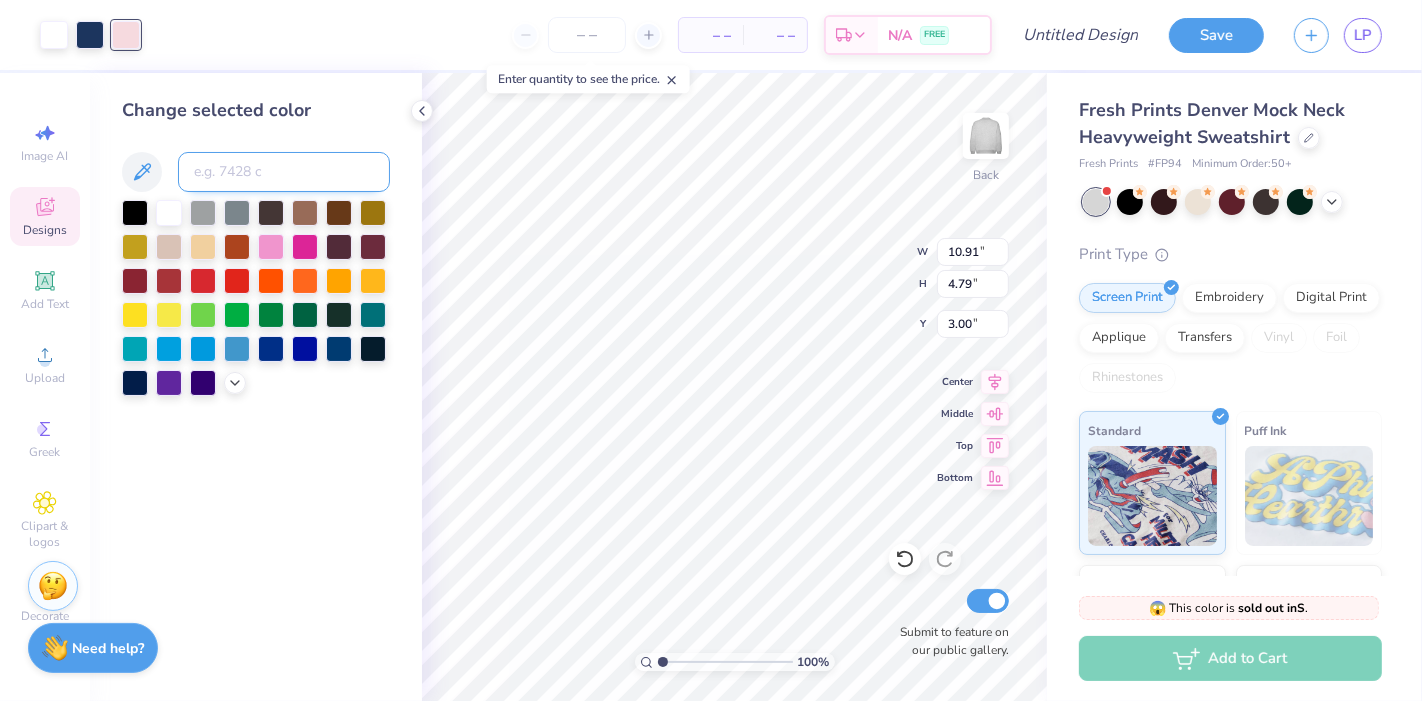 click at bounding box center (284, 172) 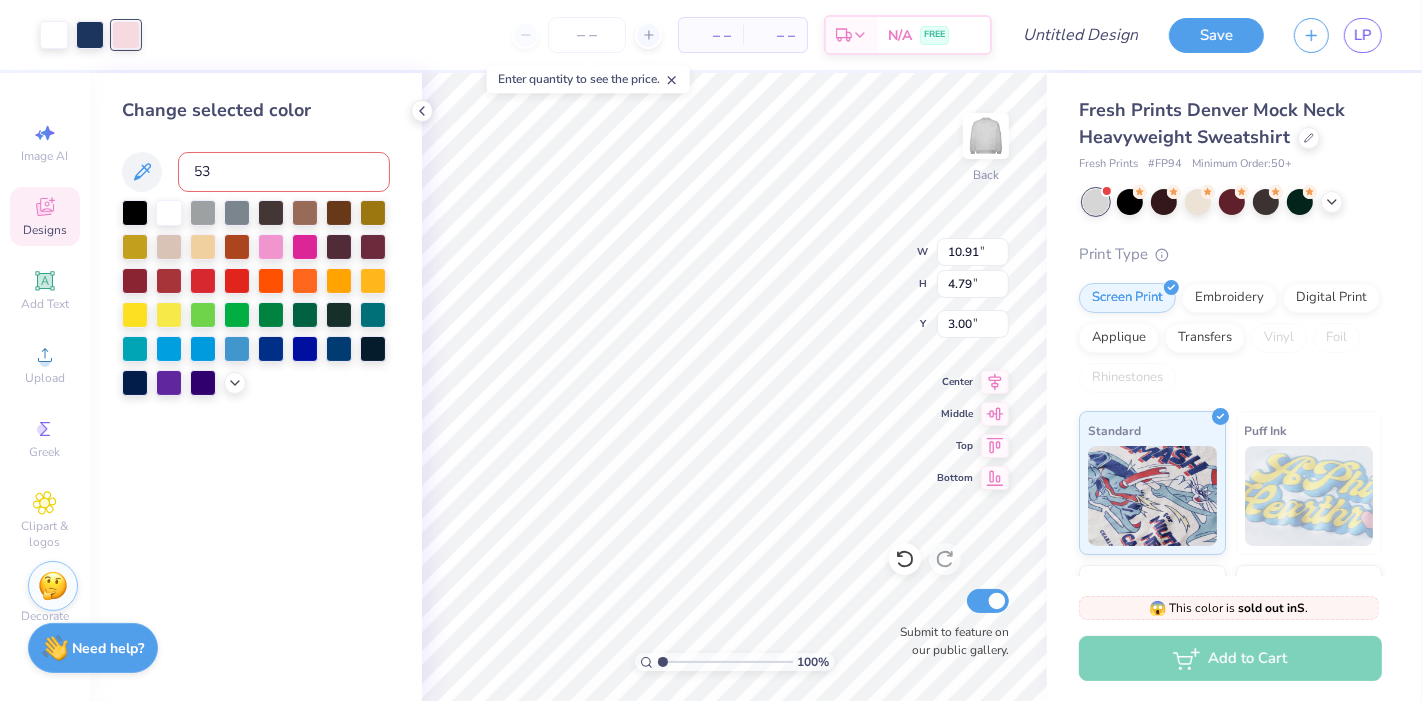 type on "534" 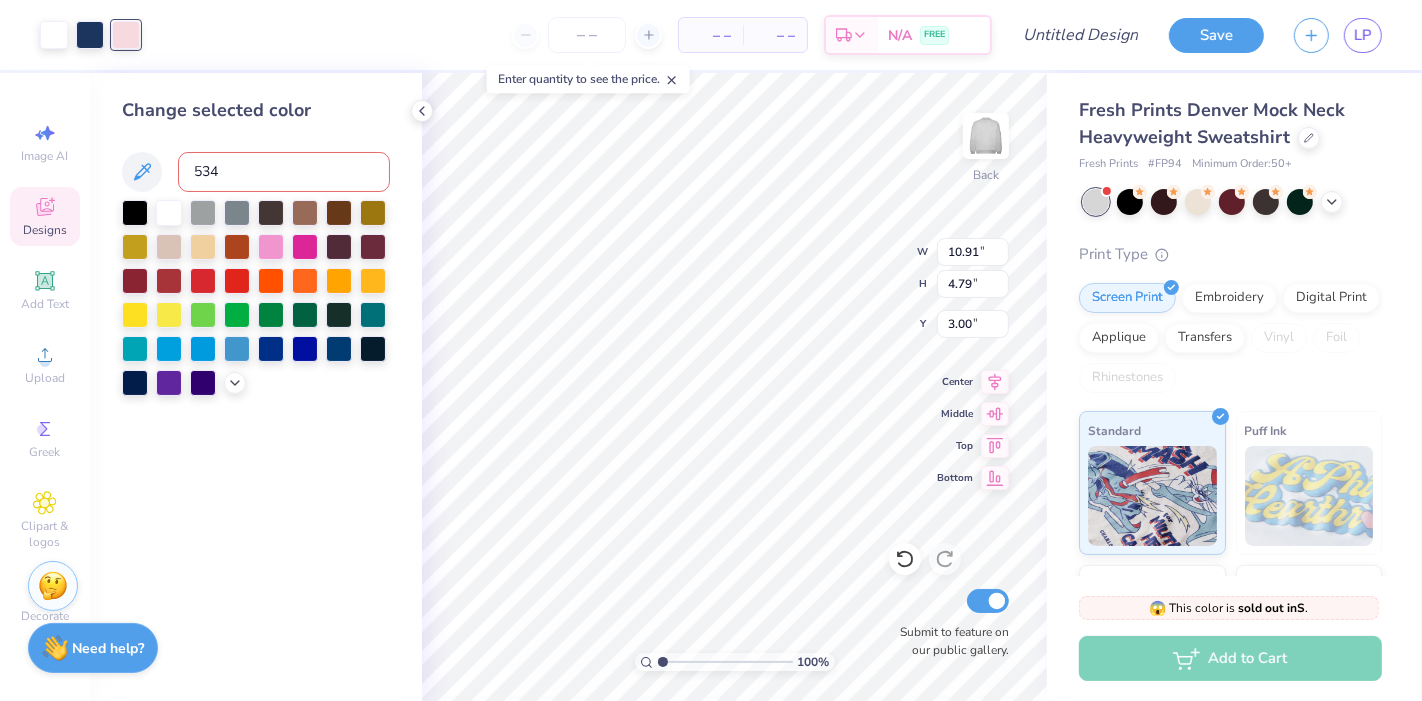 type 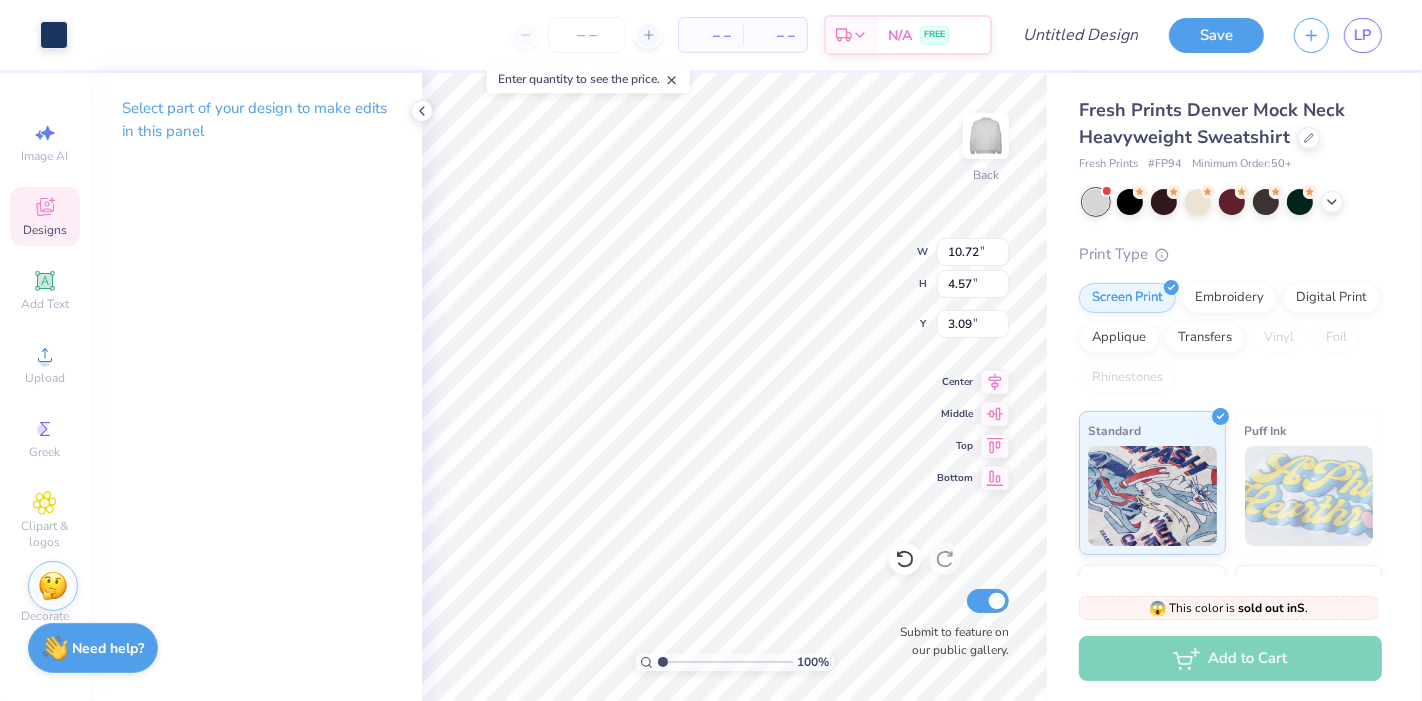 type on "7.71" 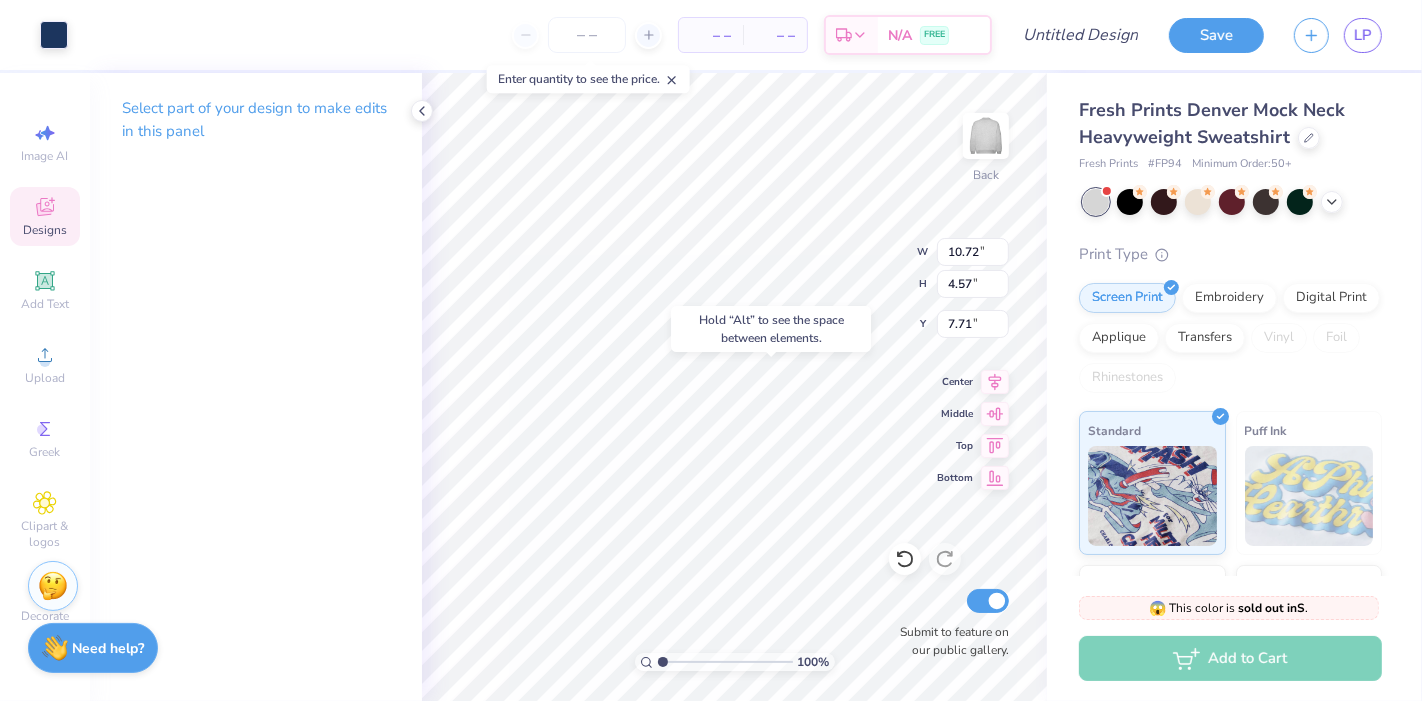 type on "10.91" 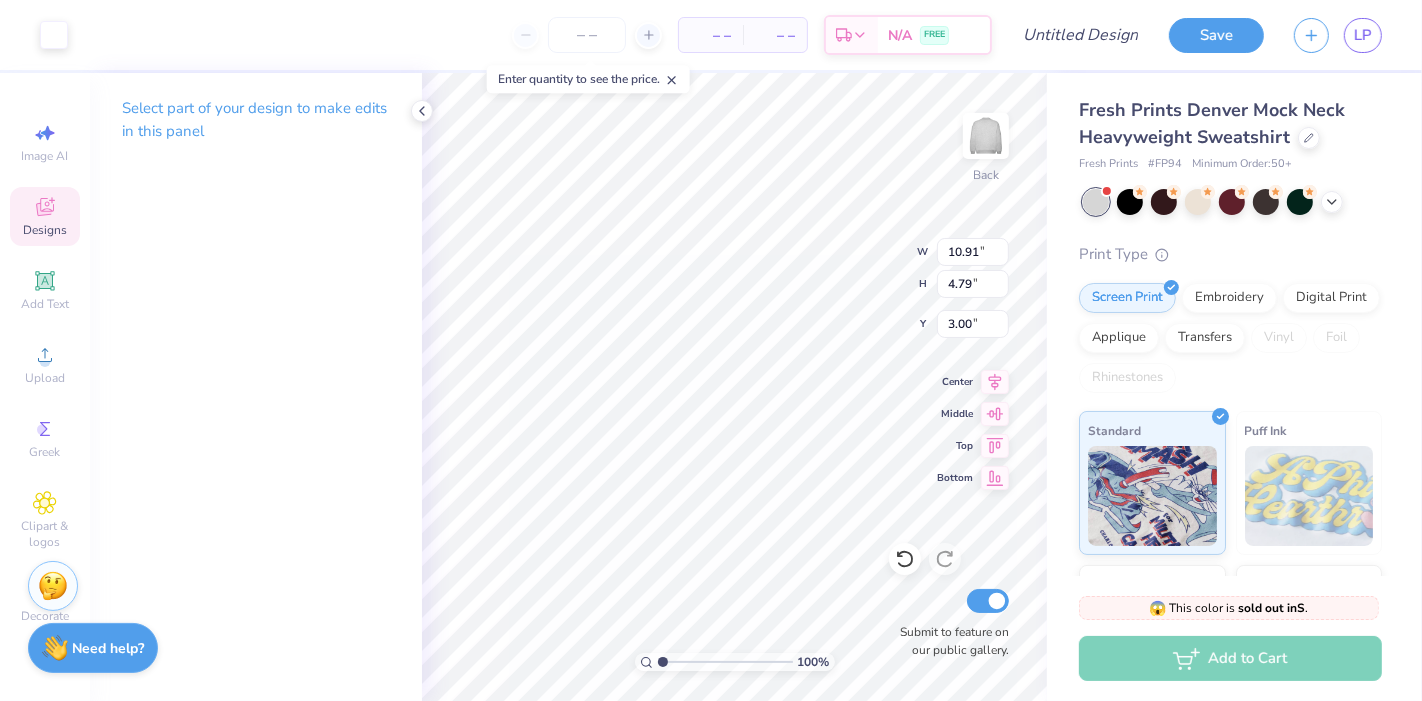 type on "8.88" 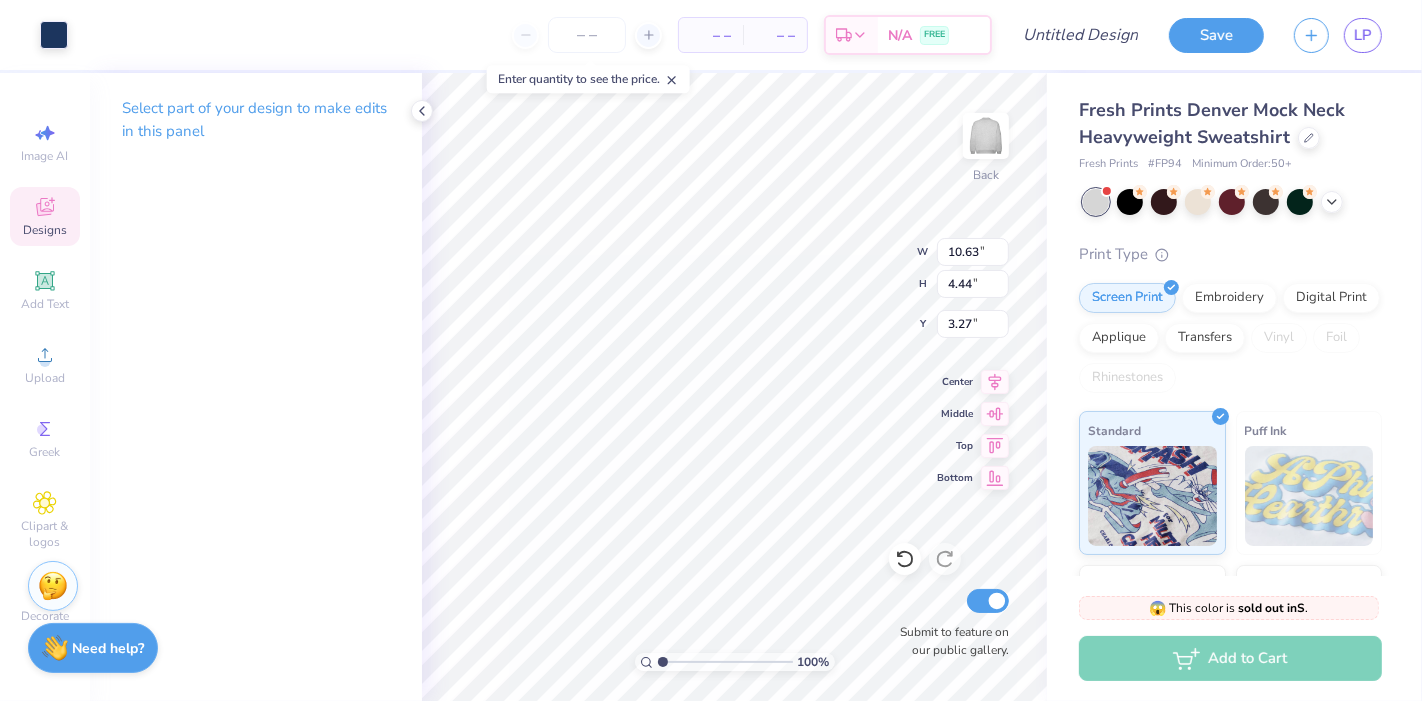 type on "3.27" 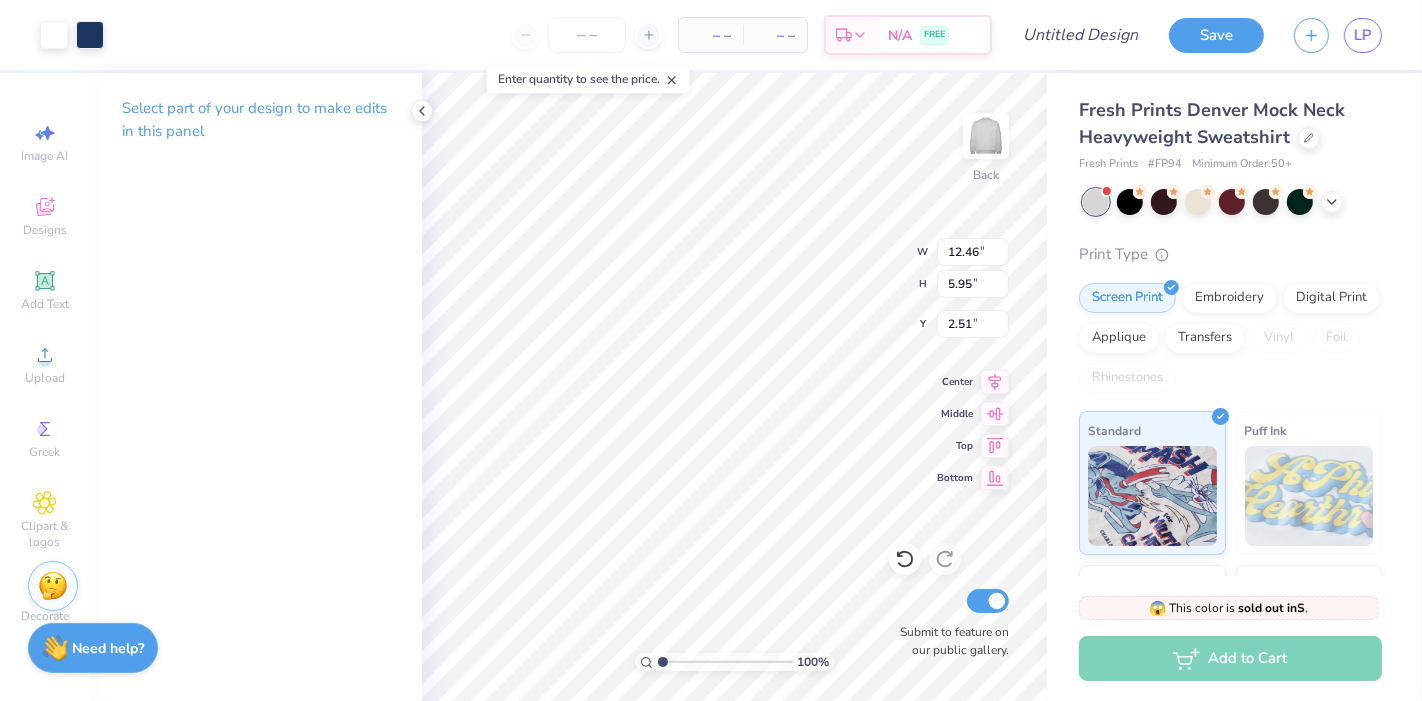 type on "3.00" 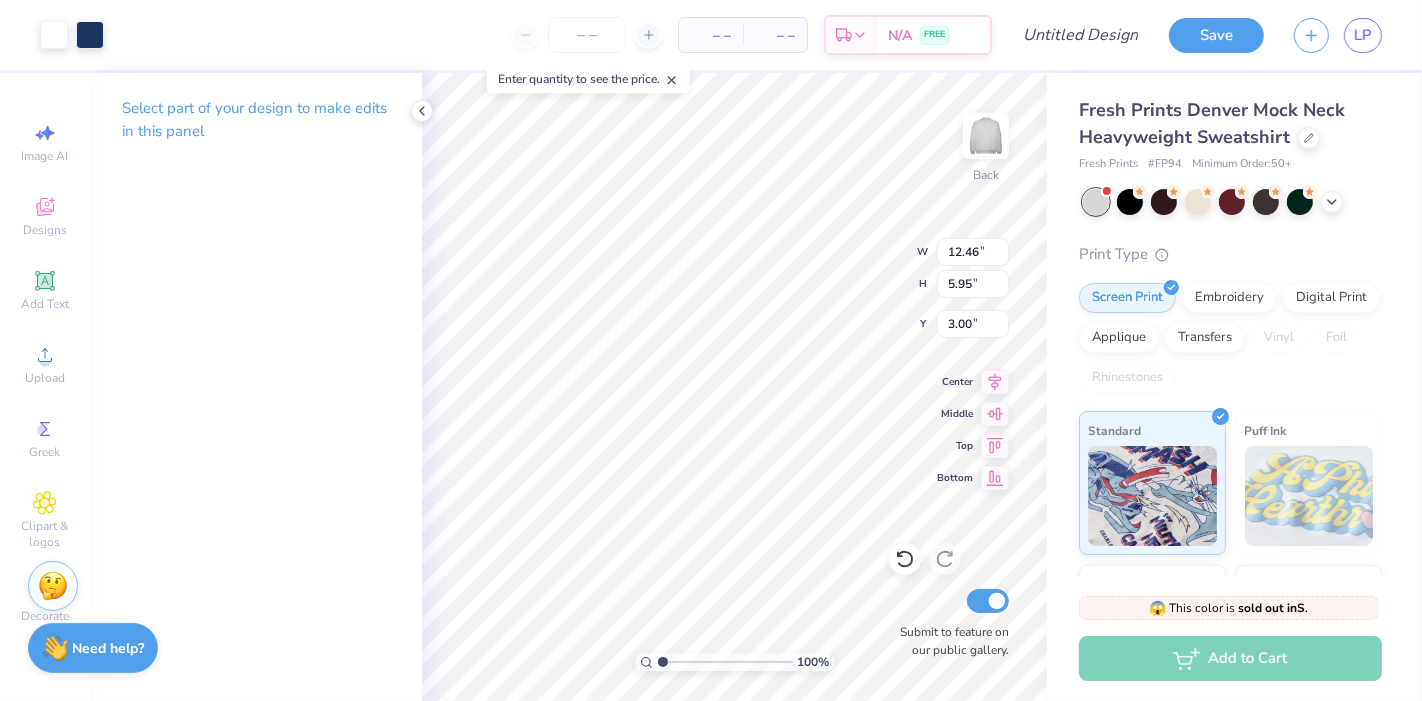 click 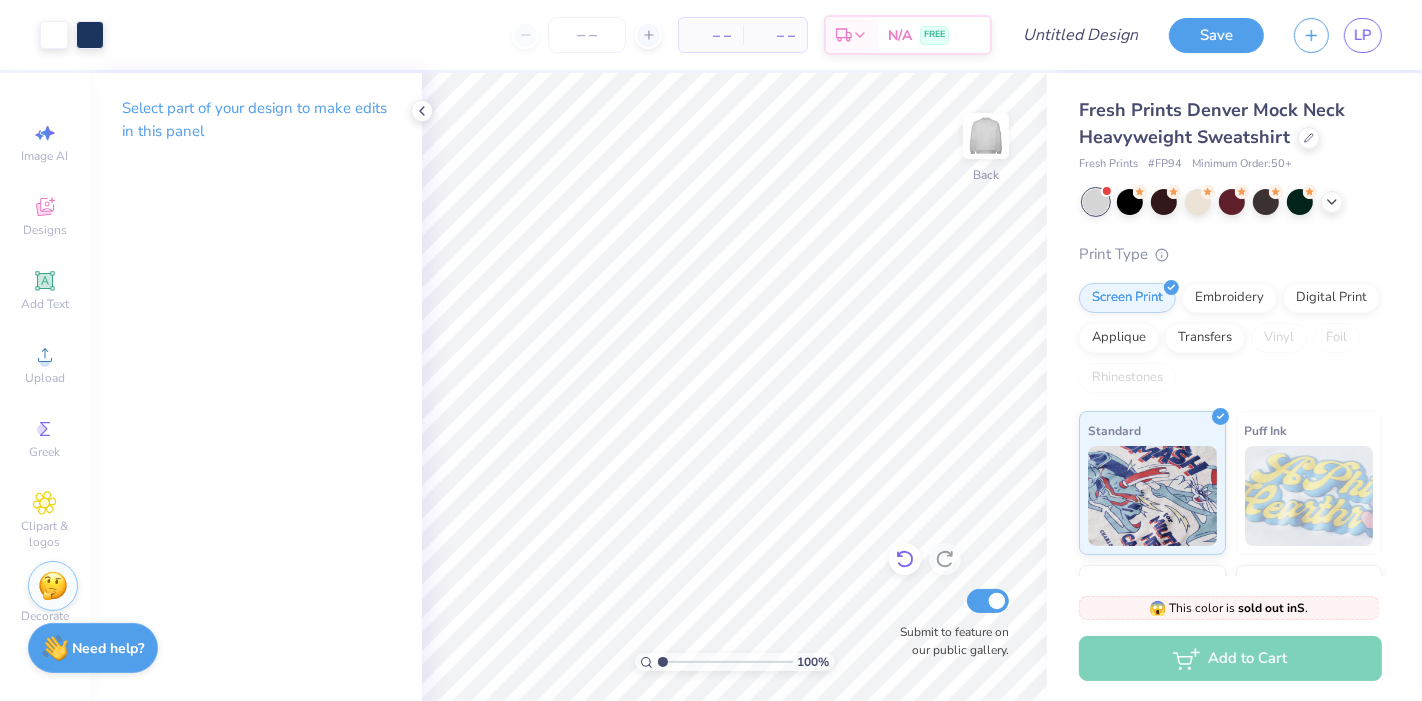 click 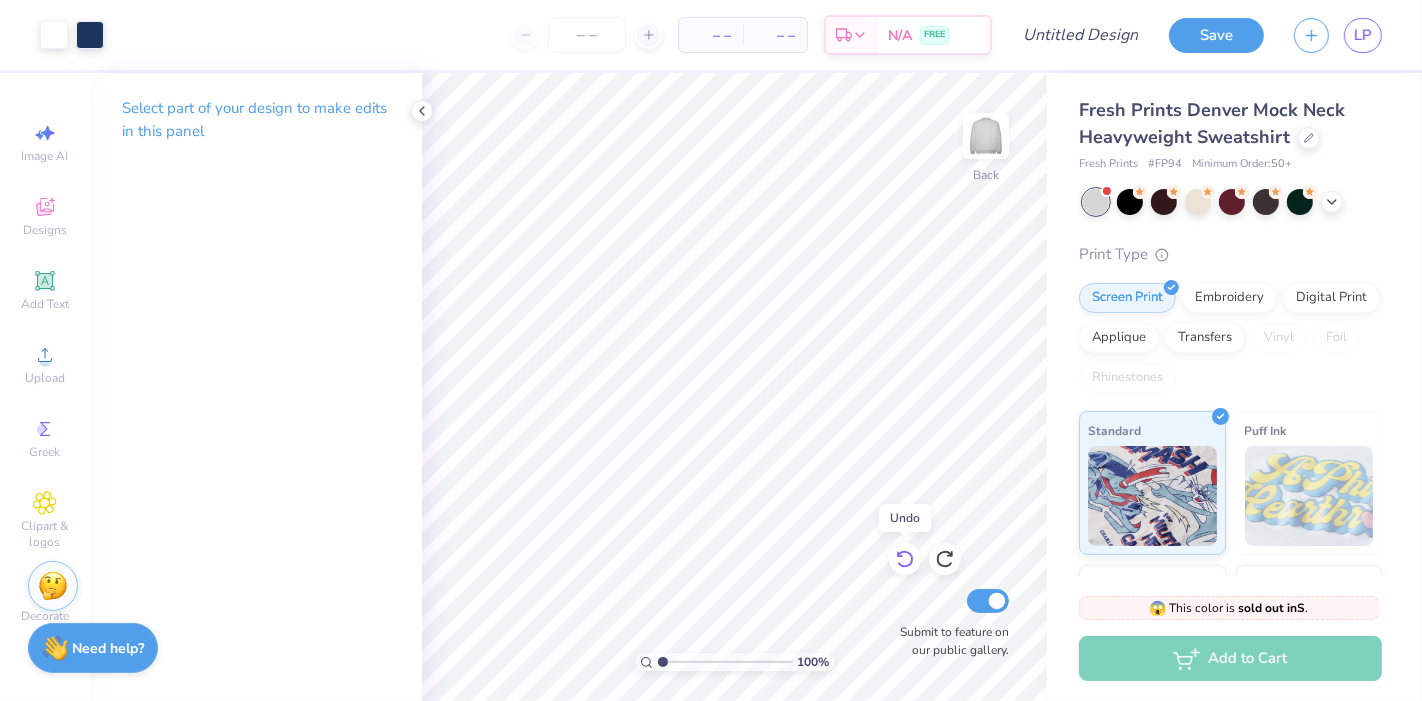 click 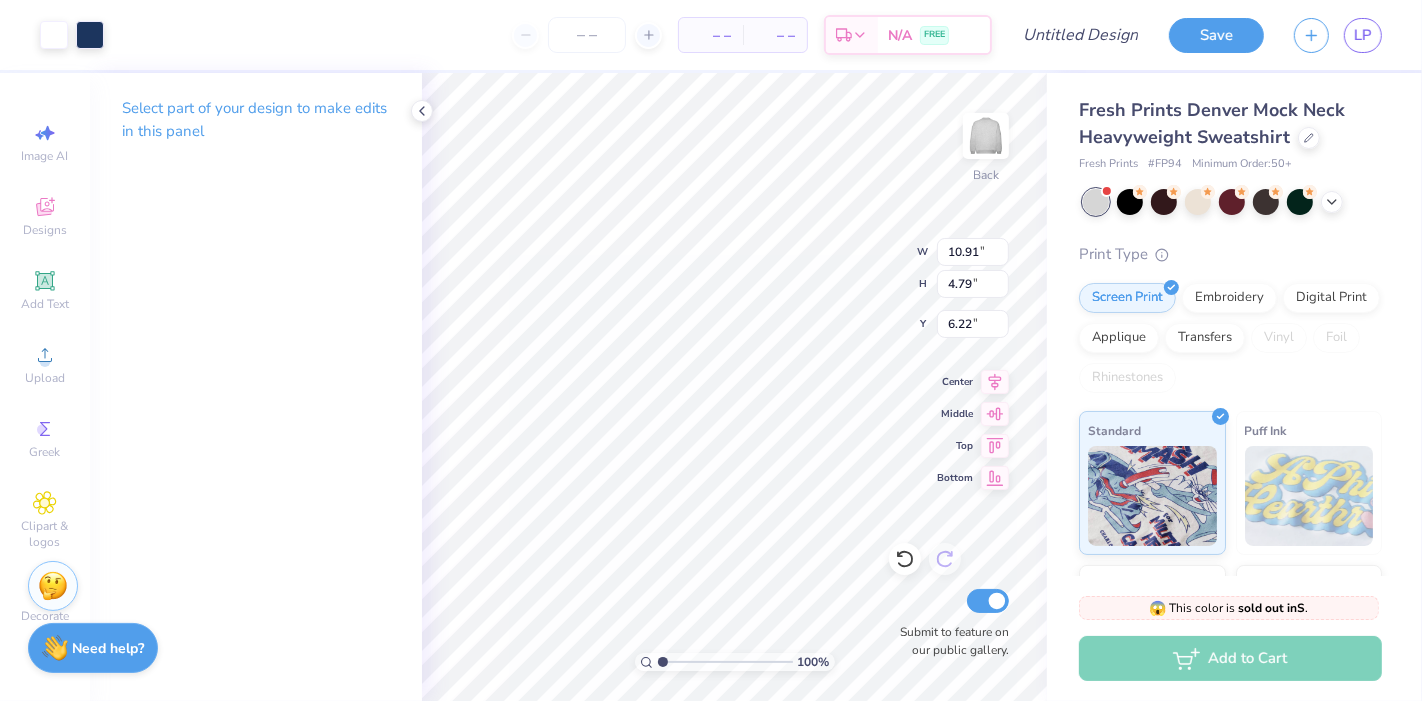 type on "2.33" 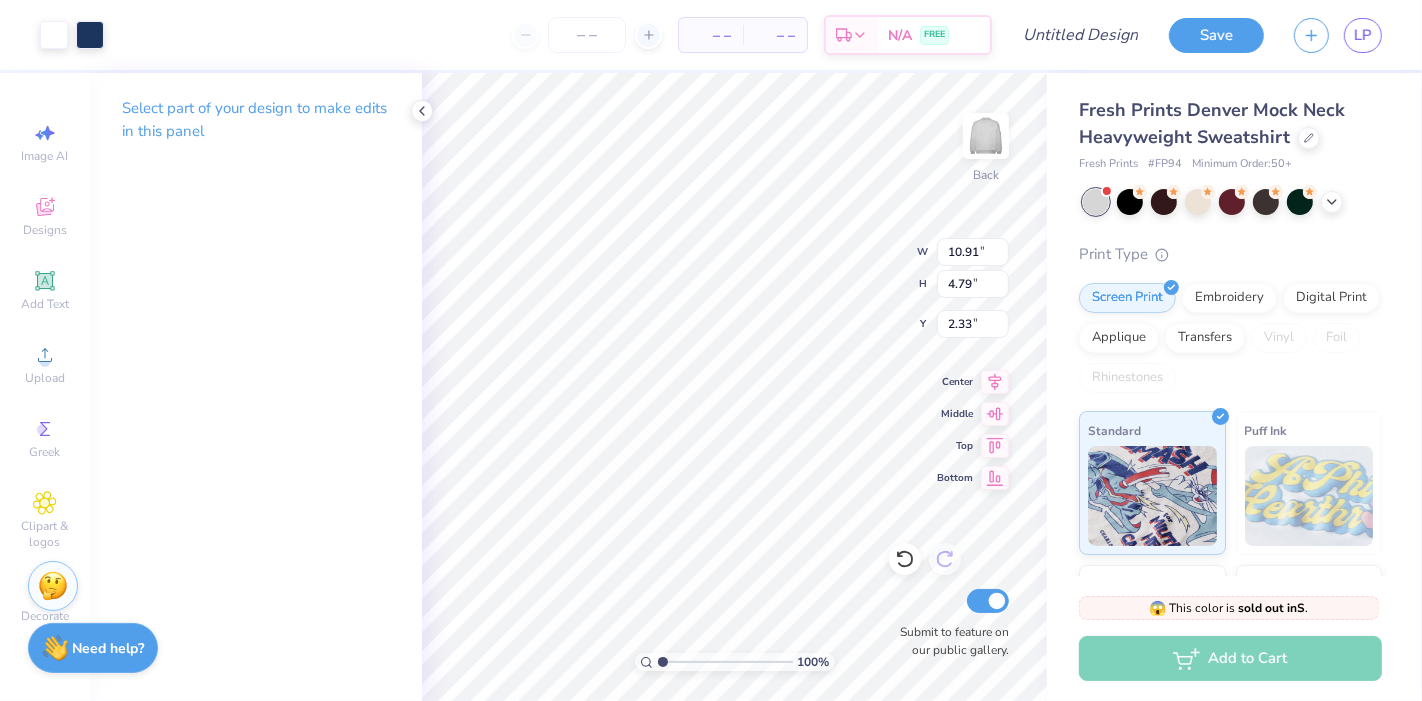 type on "10.19" 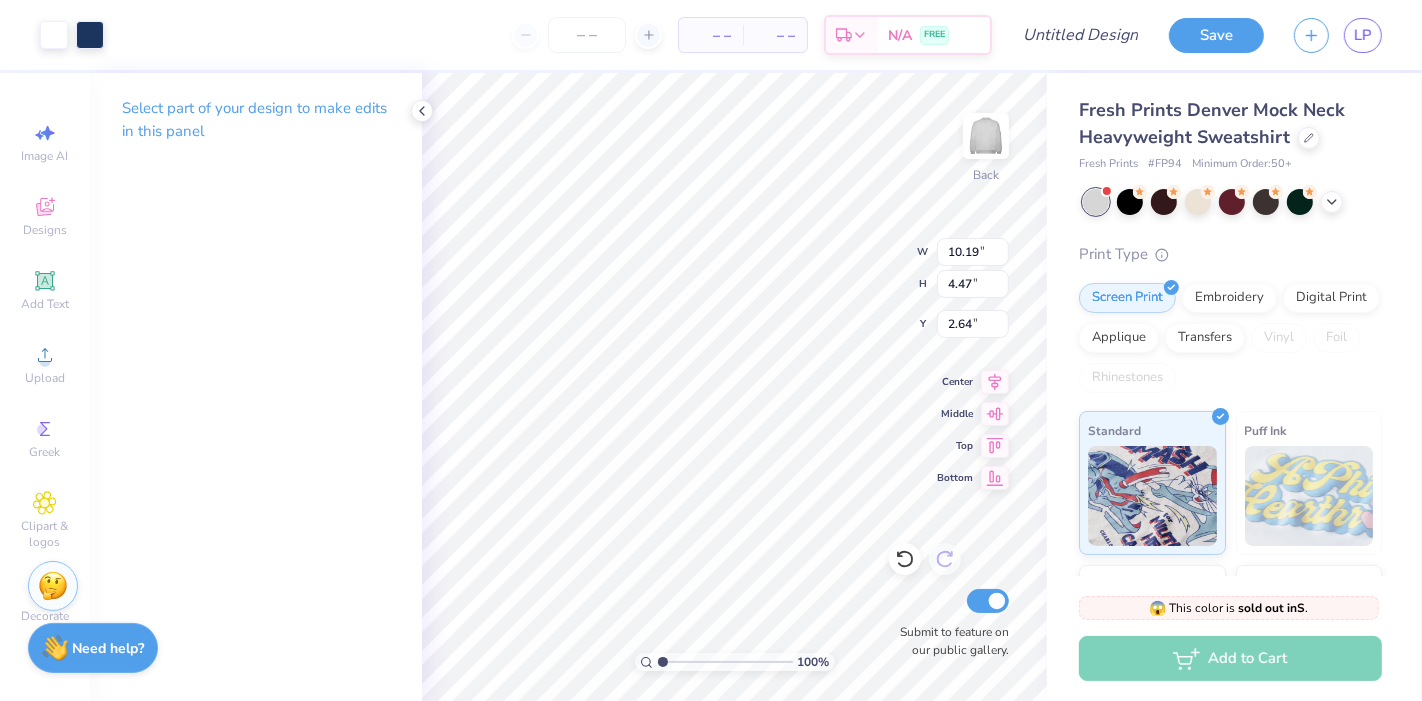 type on "6.57" 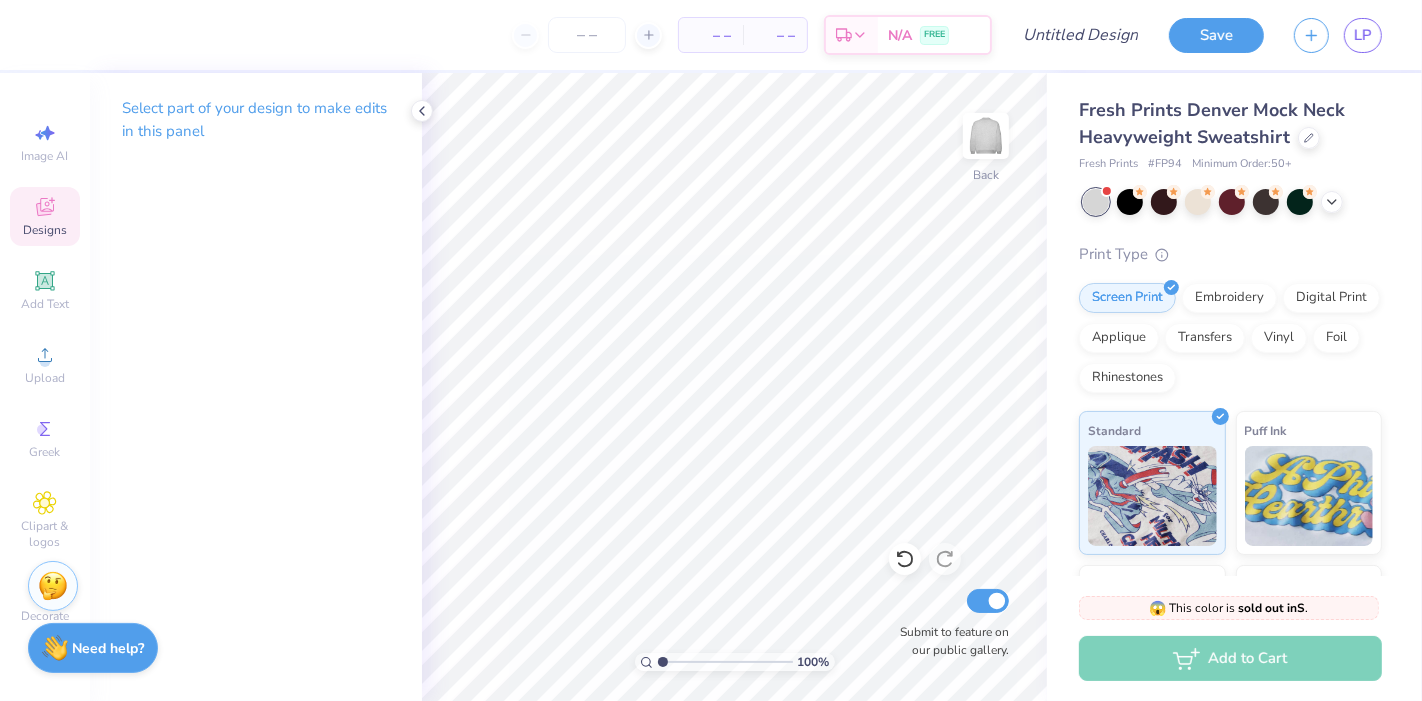 click 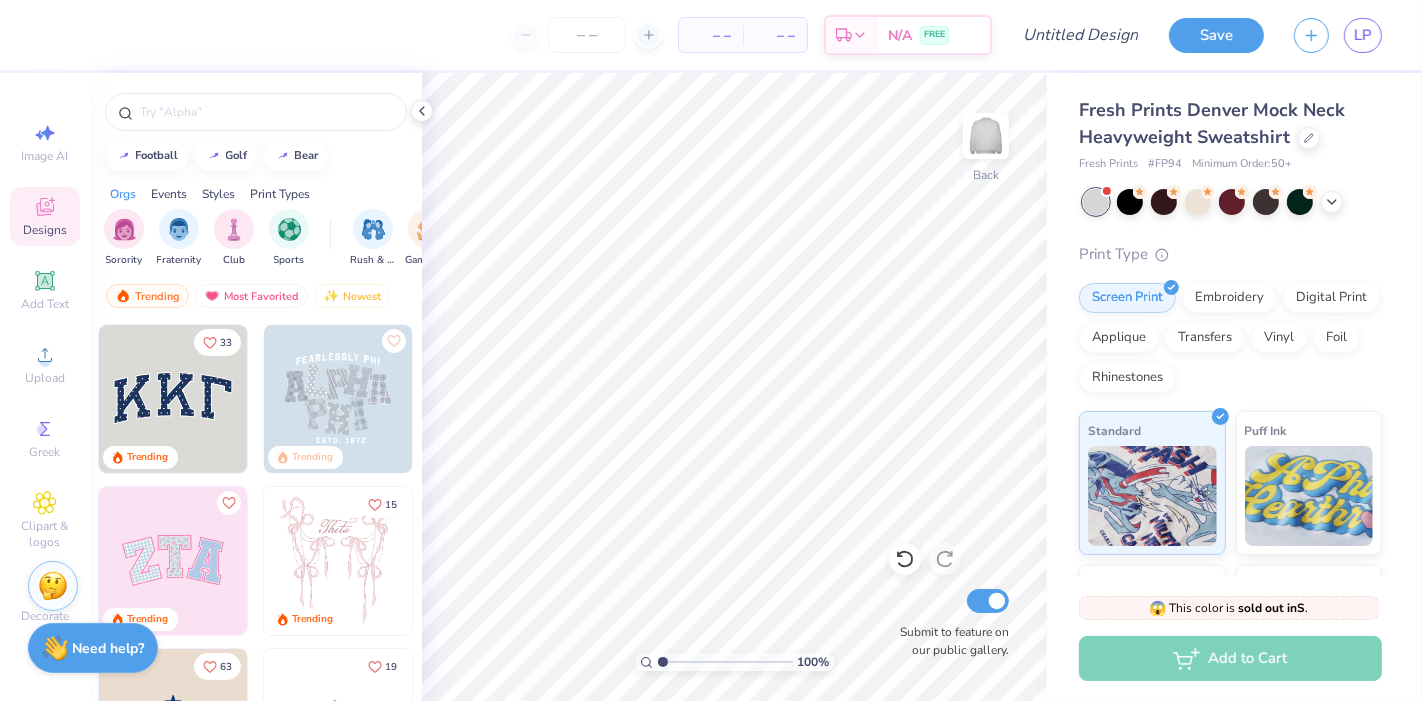 click at bounding box center (25, 399) 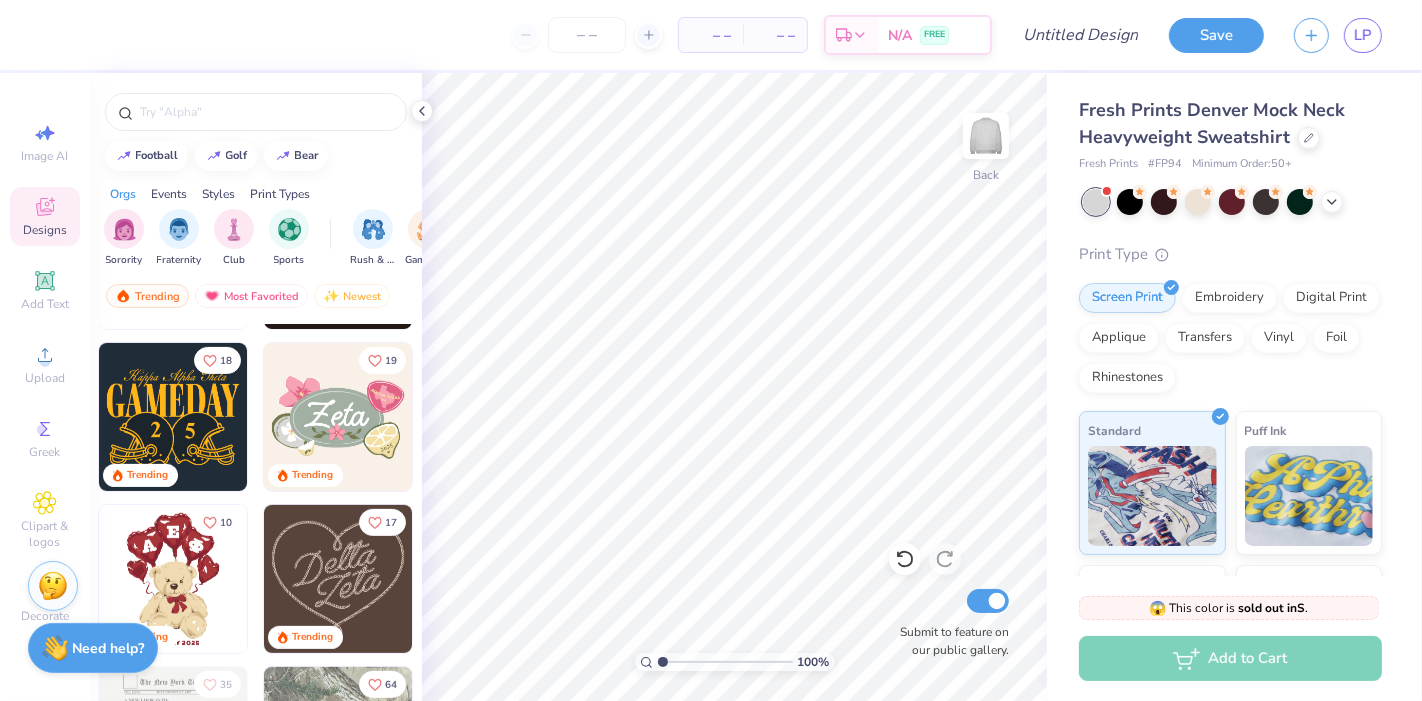 scroll, scrollTop: 635, scrollLeft: 0, axis: vertical 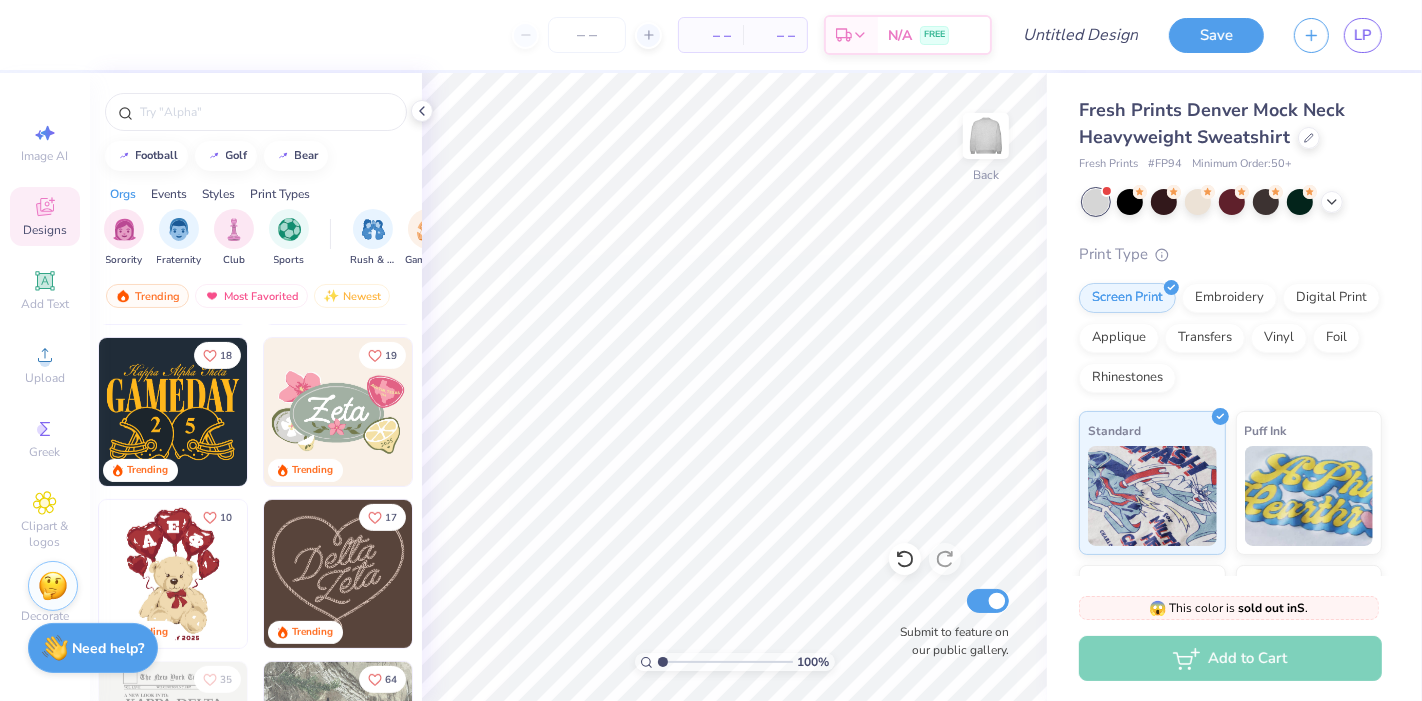 click on "Events" at bounding box center (169, 194) 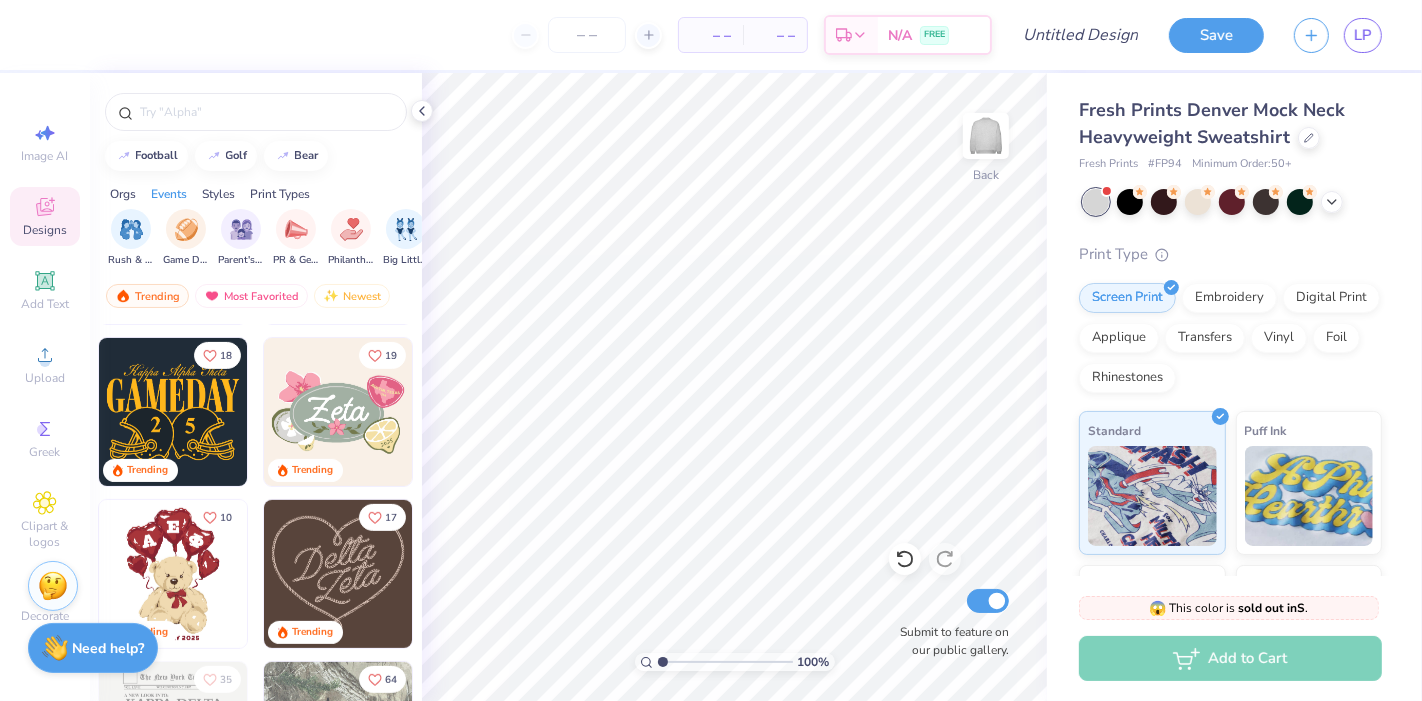 scroll, scrollTop: 0, scrollLeft: 248, axis: horizontal 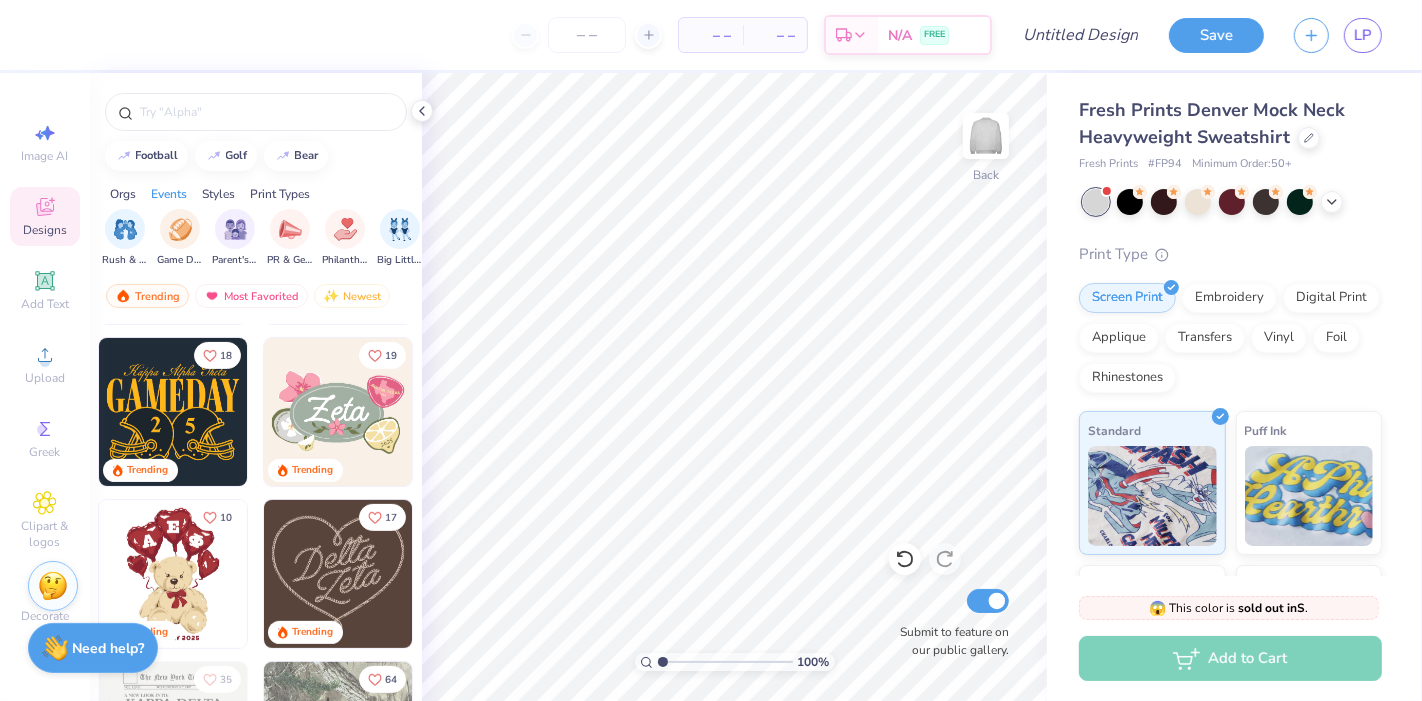 click on "Styles" at bounding box center [218, 194] 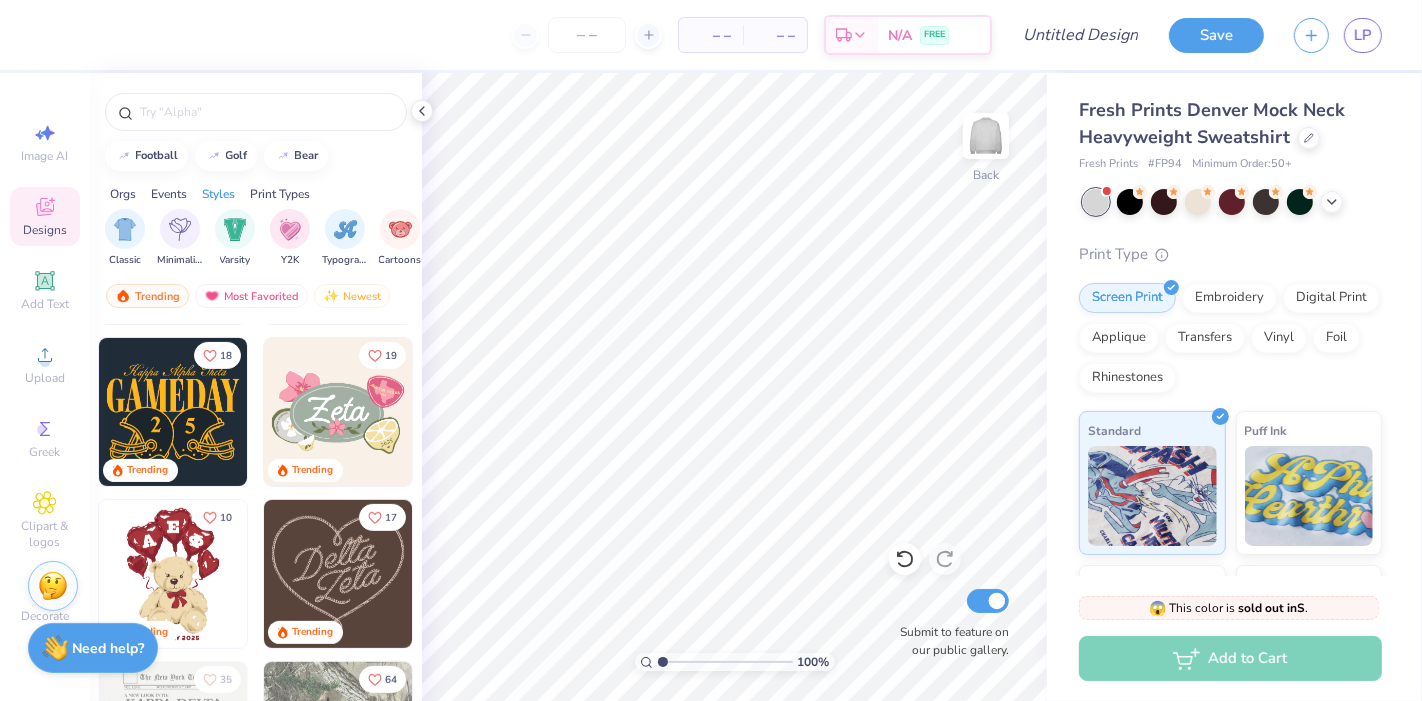 click on "Print Types" at bounding box center [280, 194] 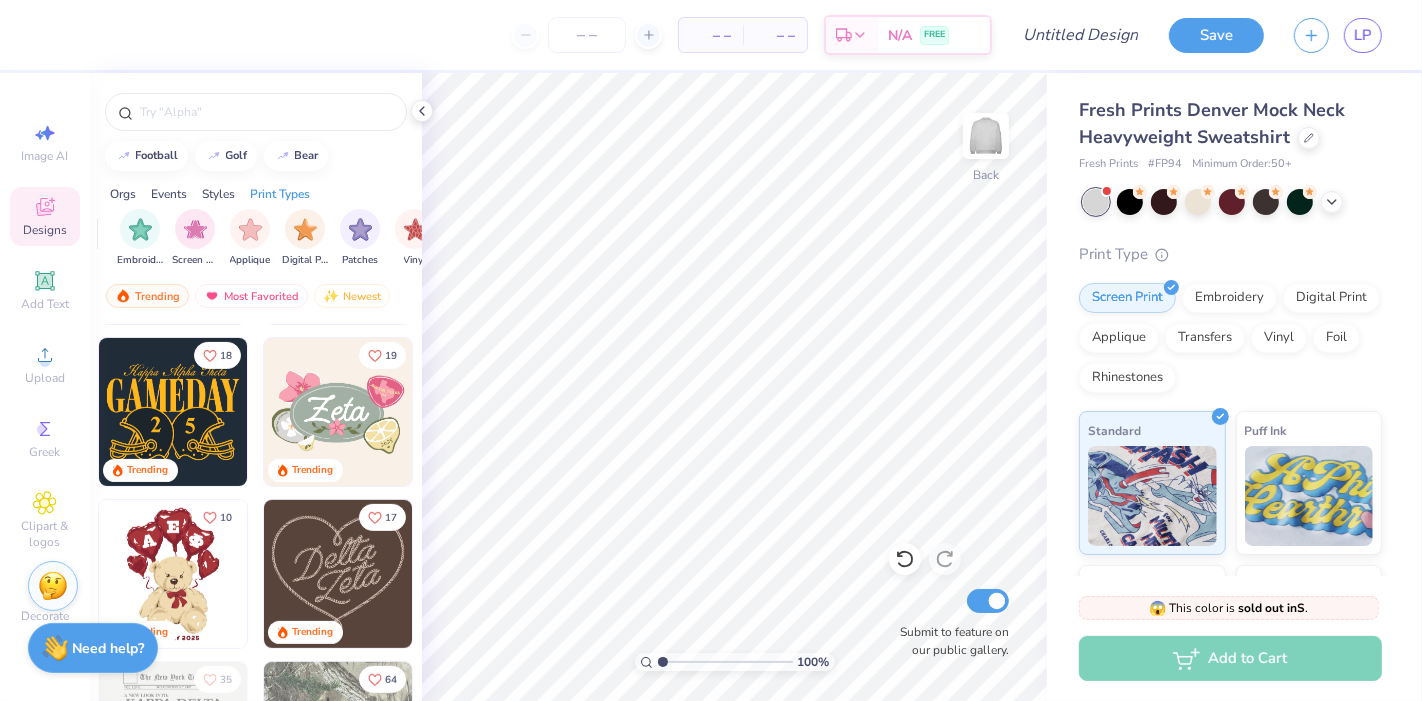 scroll, scrollTop: 0, scrollLeft: 1625, axis: horizontal 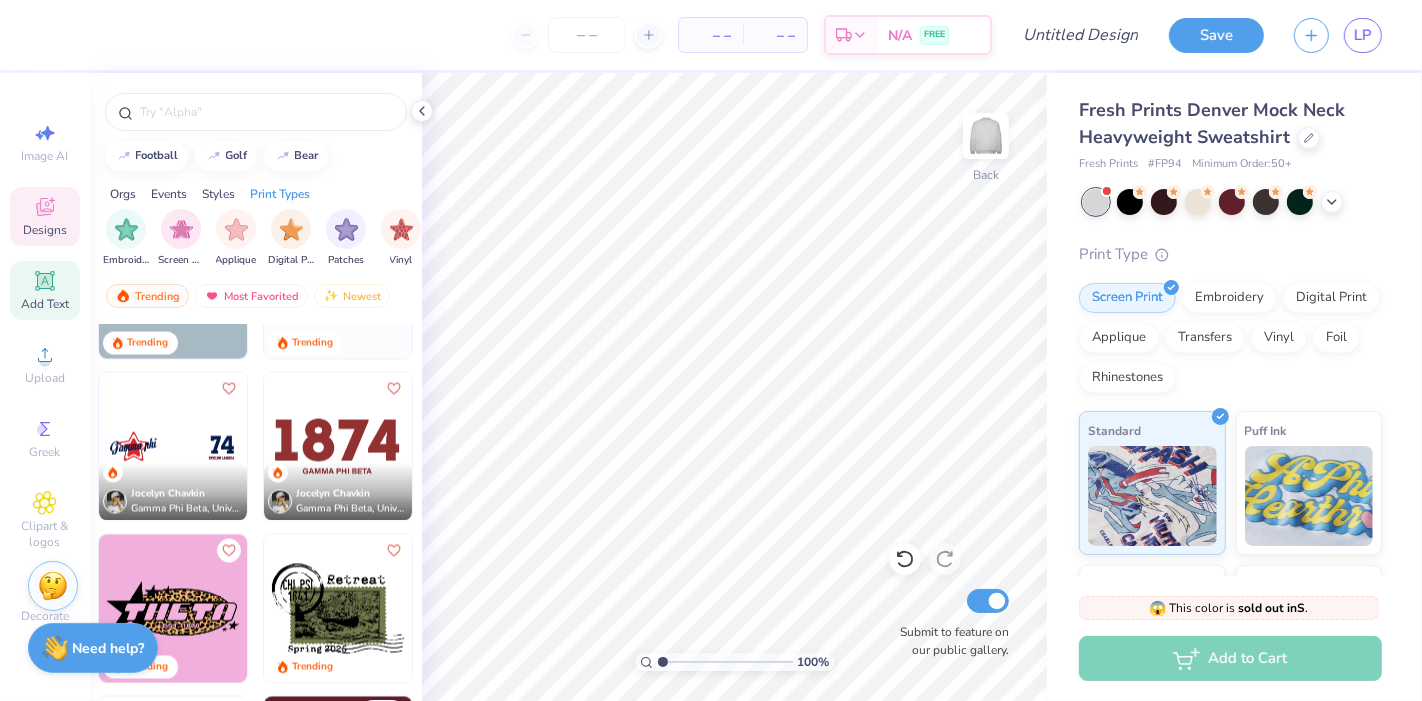 click 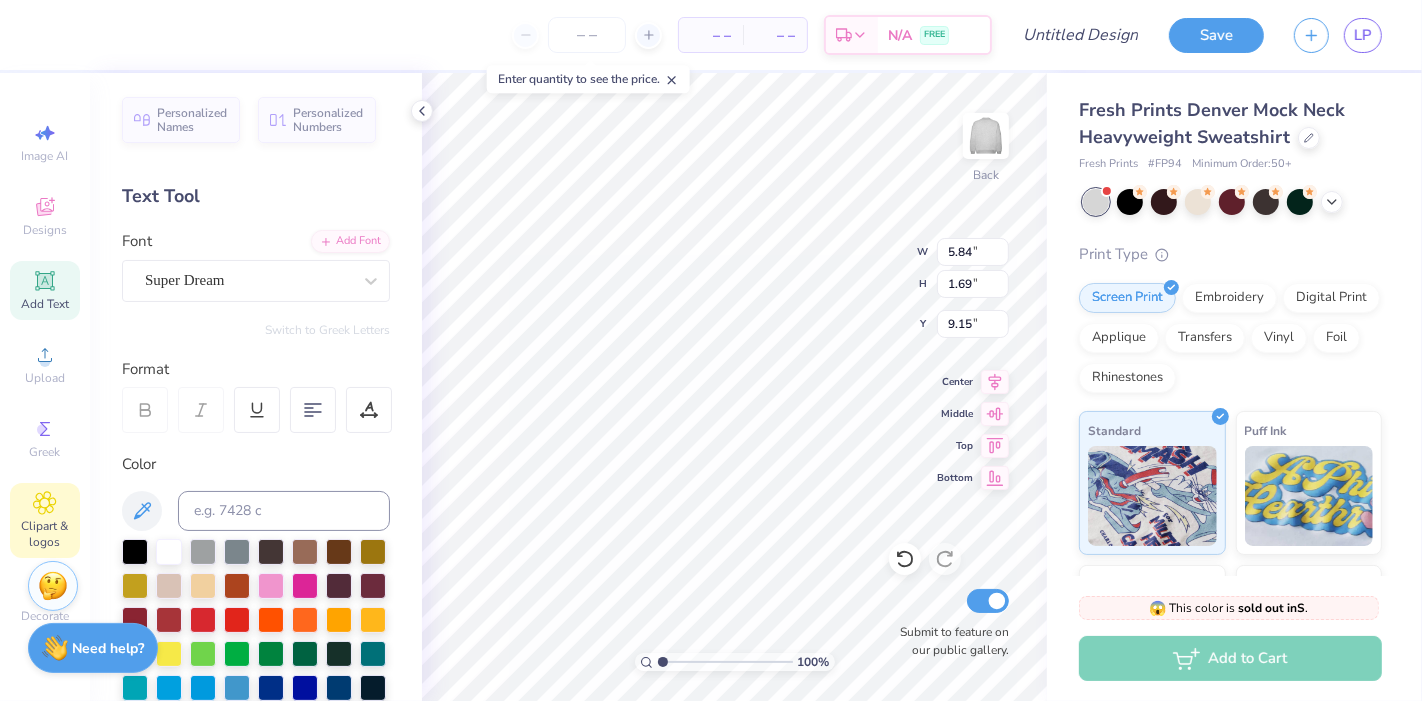 click on "Clipart & logos" at bounding box center (45, 534) 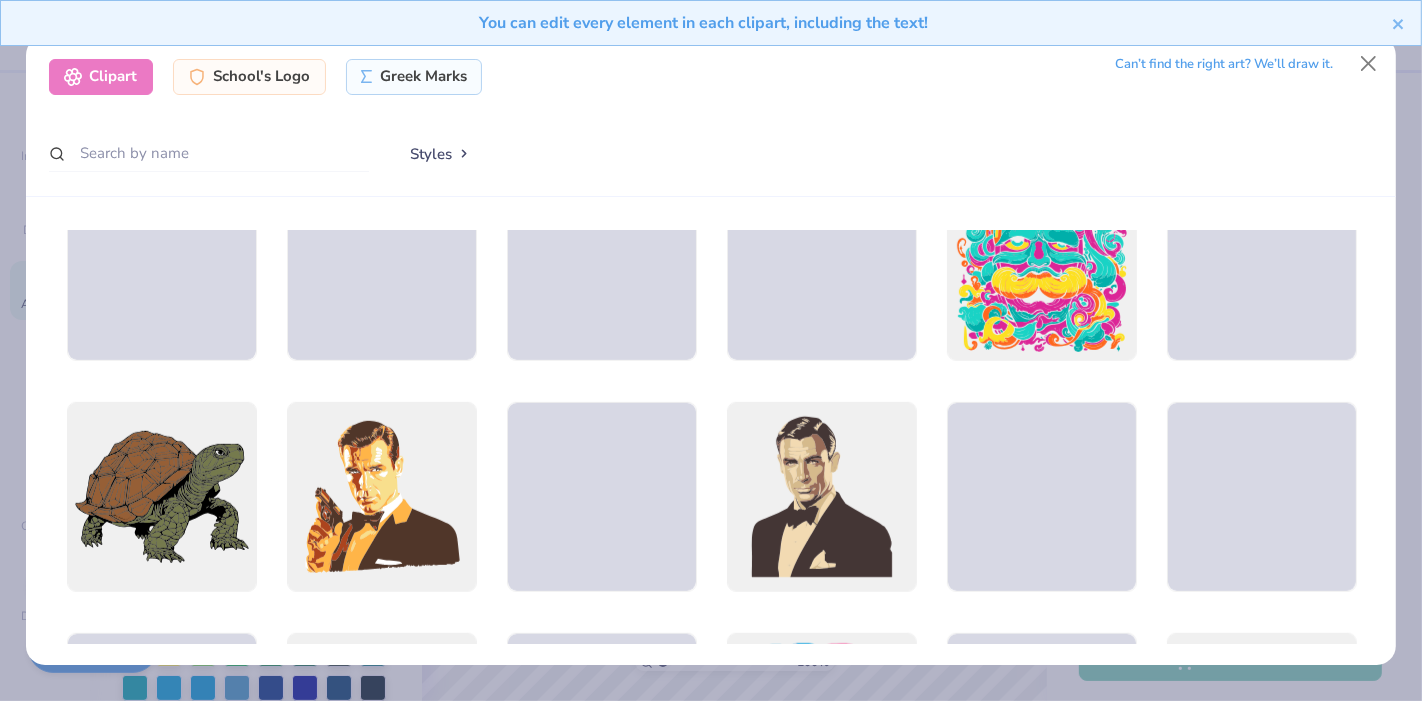 scroll, scrollTop: 1270, scrollLeft: 0, axis: vertical 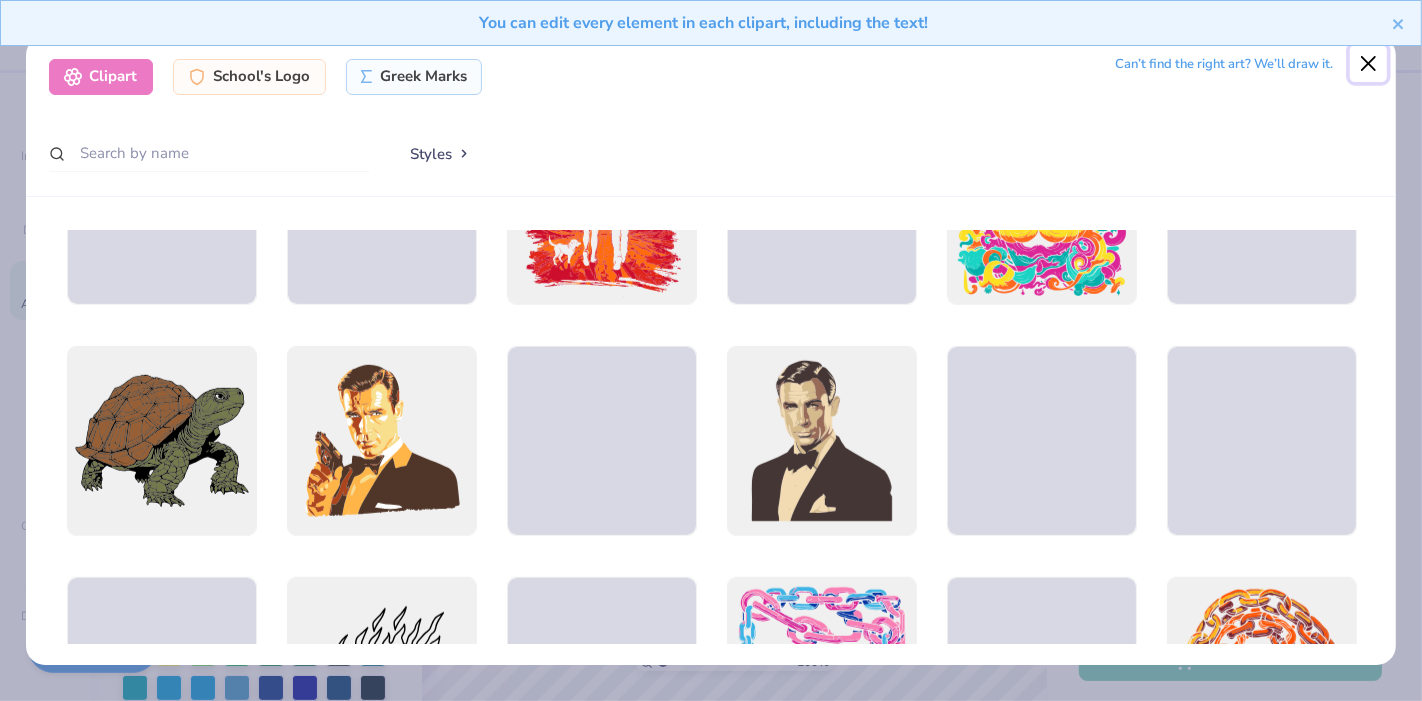 click at bounding box center (1369, 64) 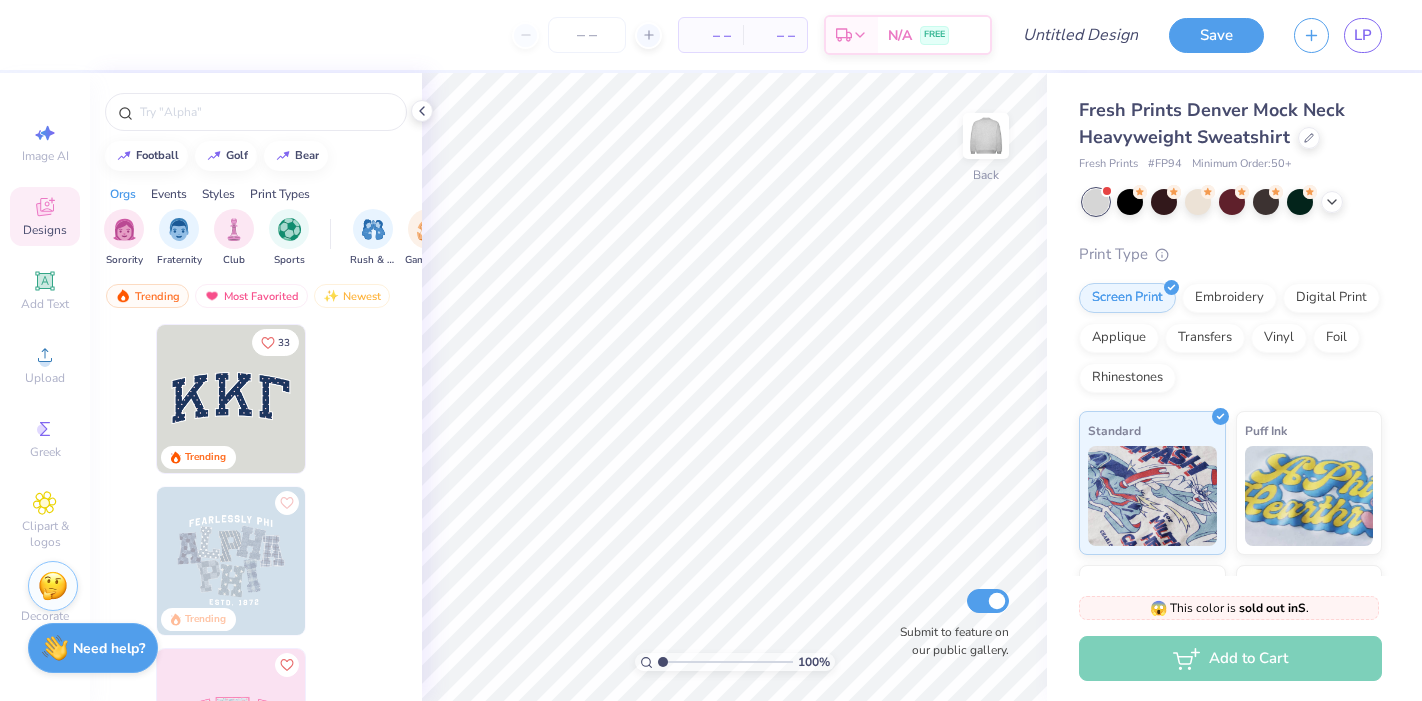 scroll, scrollTop: 0, scrollLeft: 0, axis: both 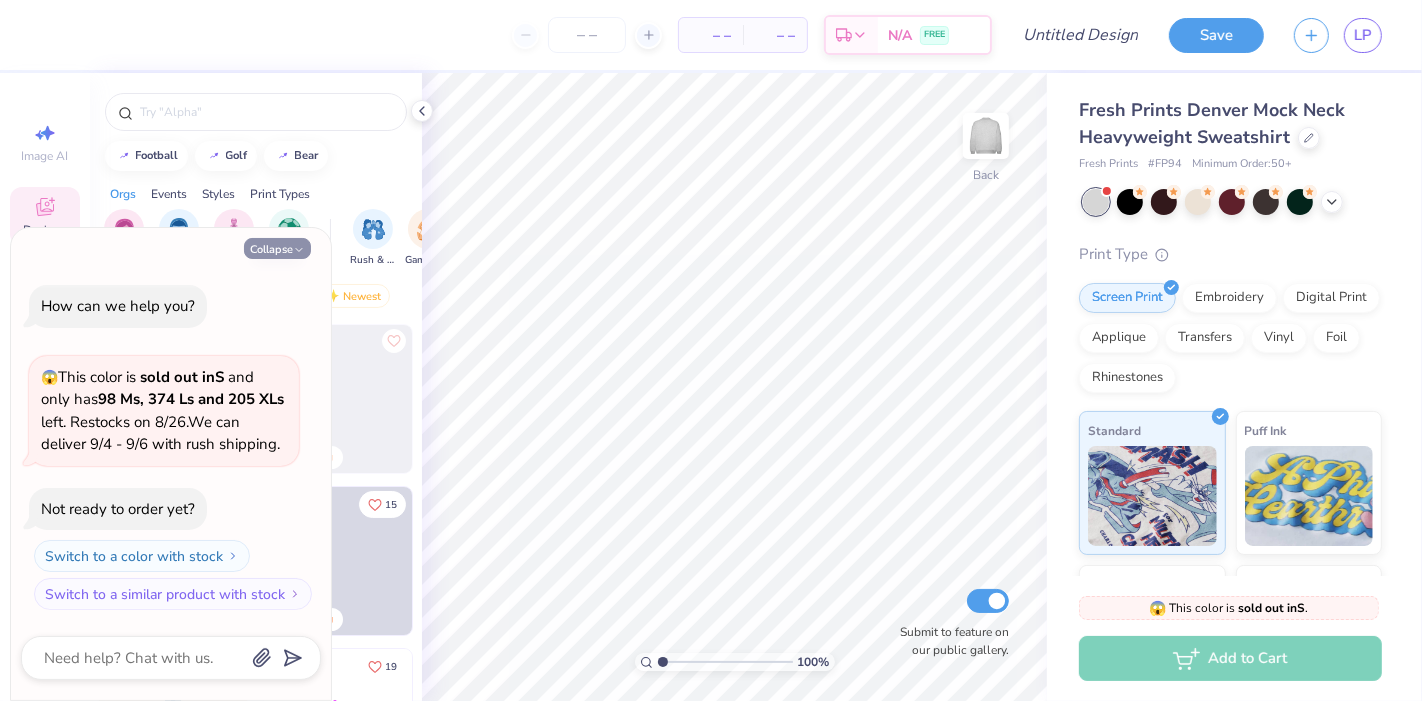 click on "Collapse" at bounding box center [277, 248] 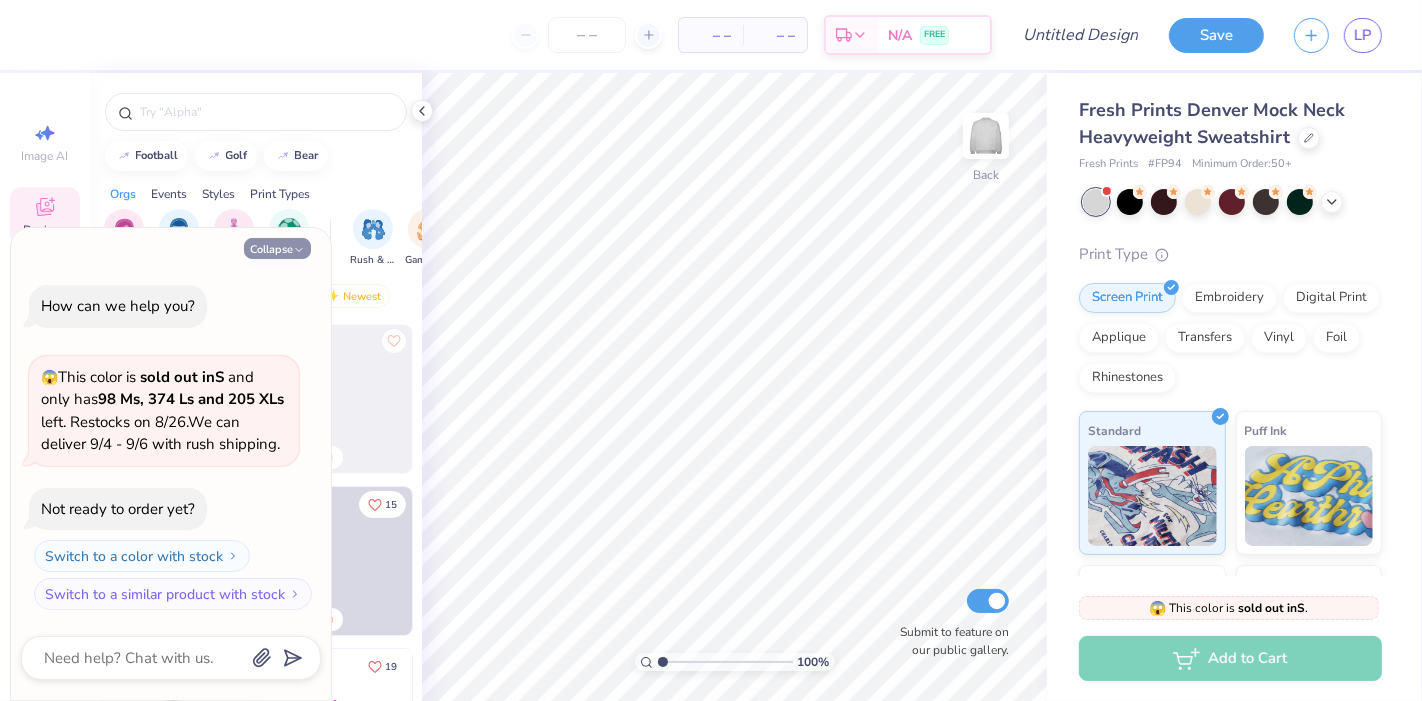 type on "x" 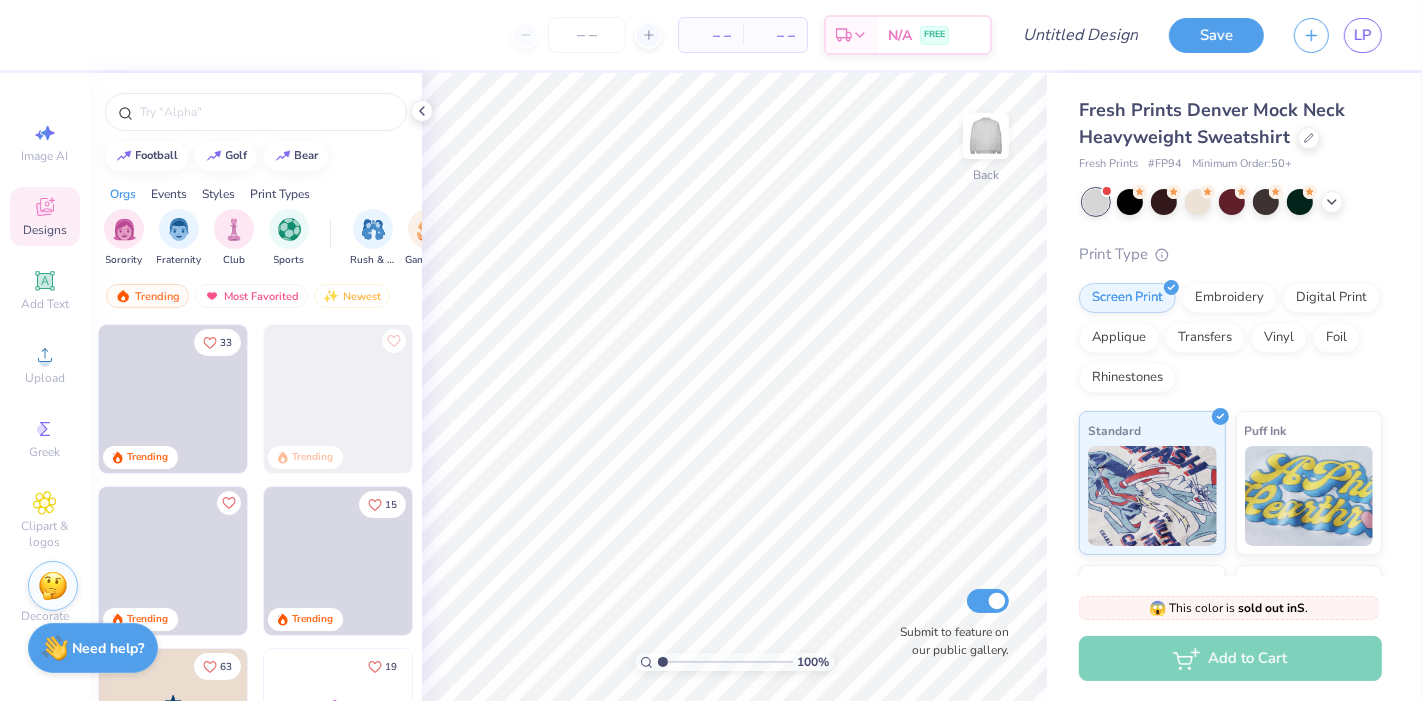 click on "Print Types" at bounding box center (280, 194) 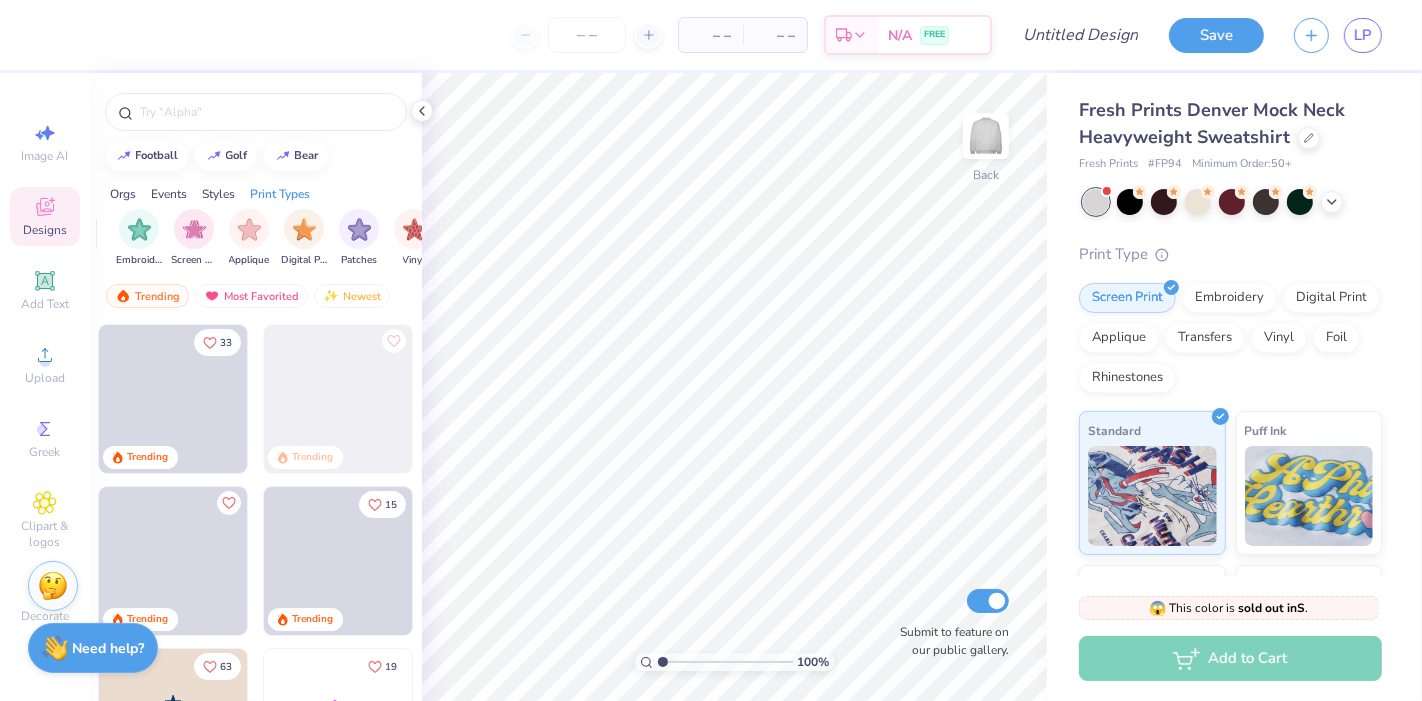 scroll, scrollTop: 0, scrollLeft: 1625, axis: horizontal 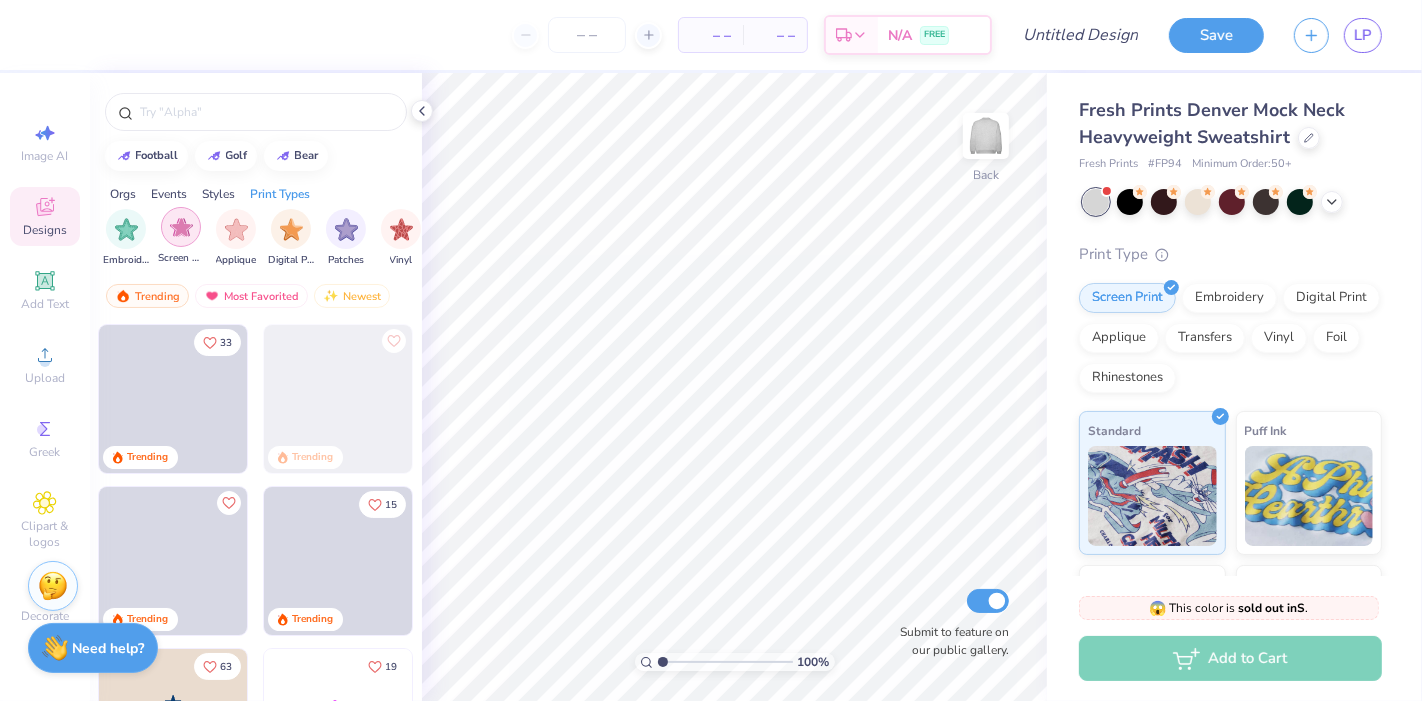 click at bounding box center [181, 227] 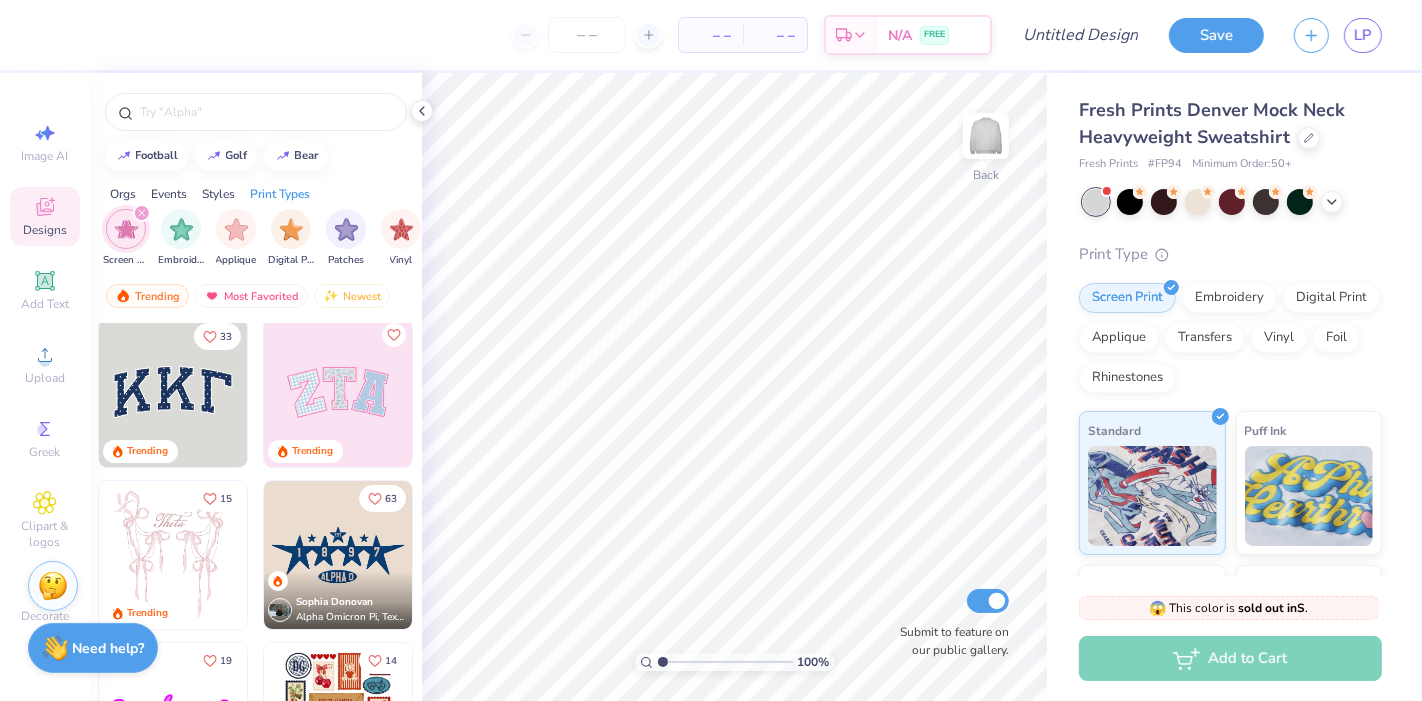 scroll, scrollTop: 5, scrollLeft: 0, axis: vertical 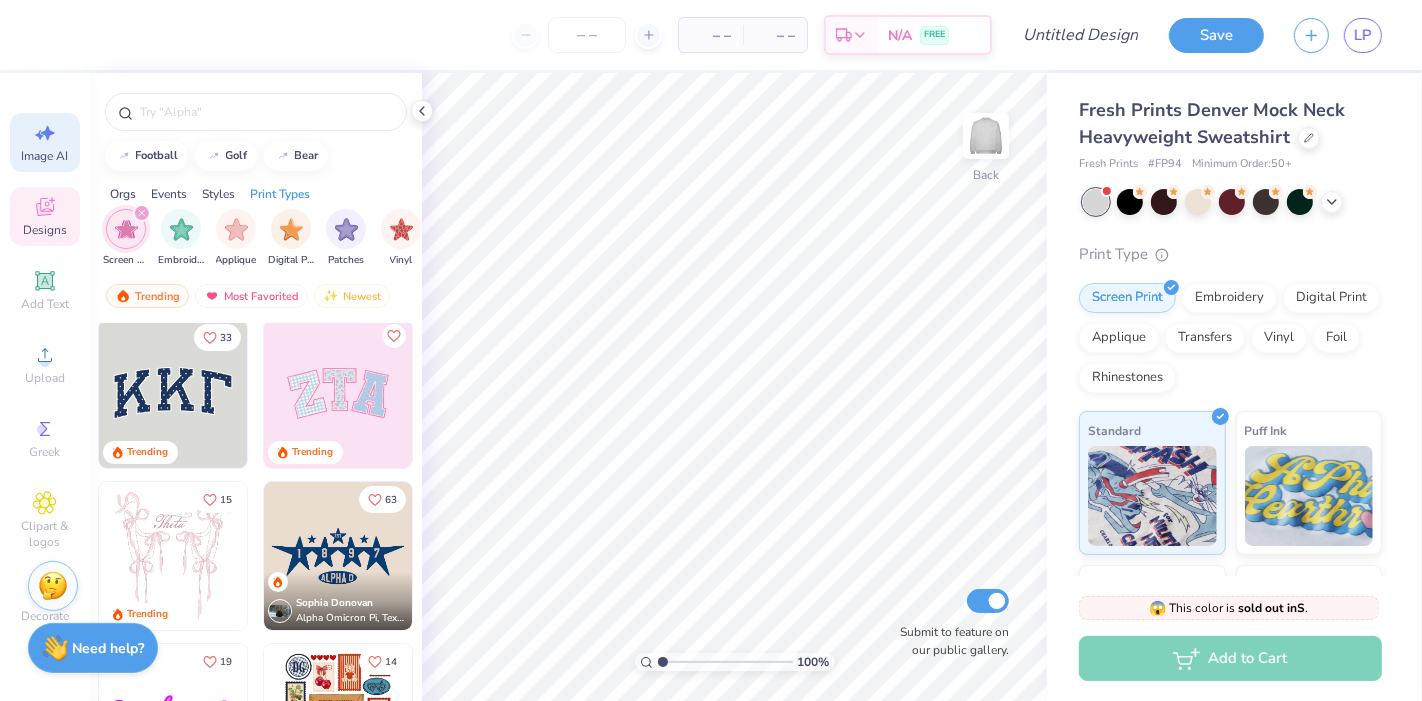 click on "Image AI" at bounding box center (45, 156) 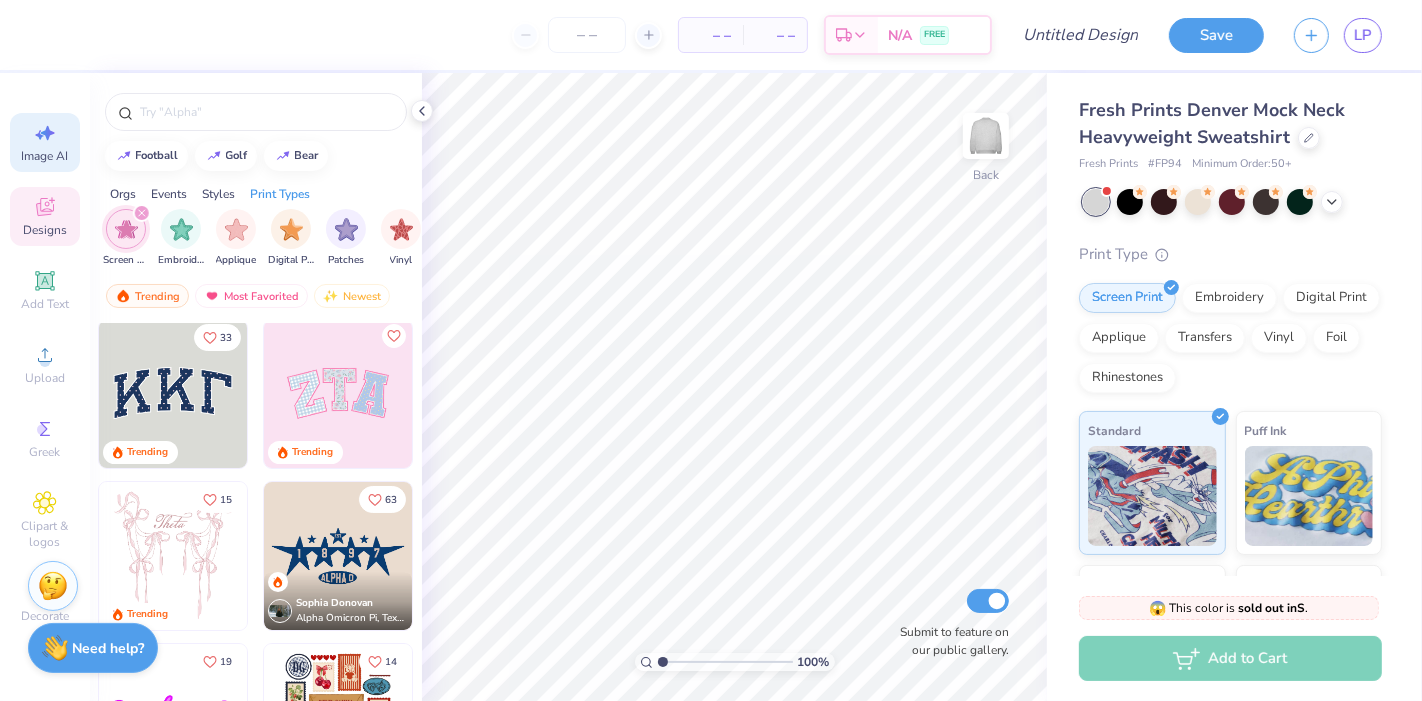 select on "4" 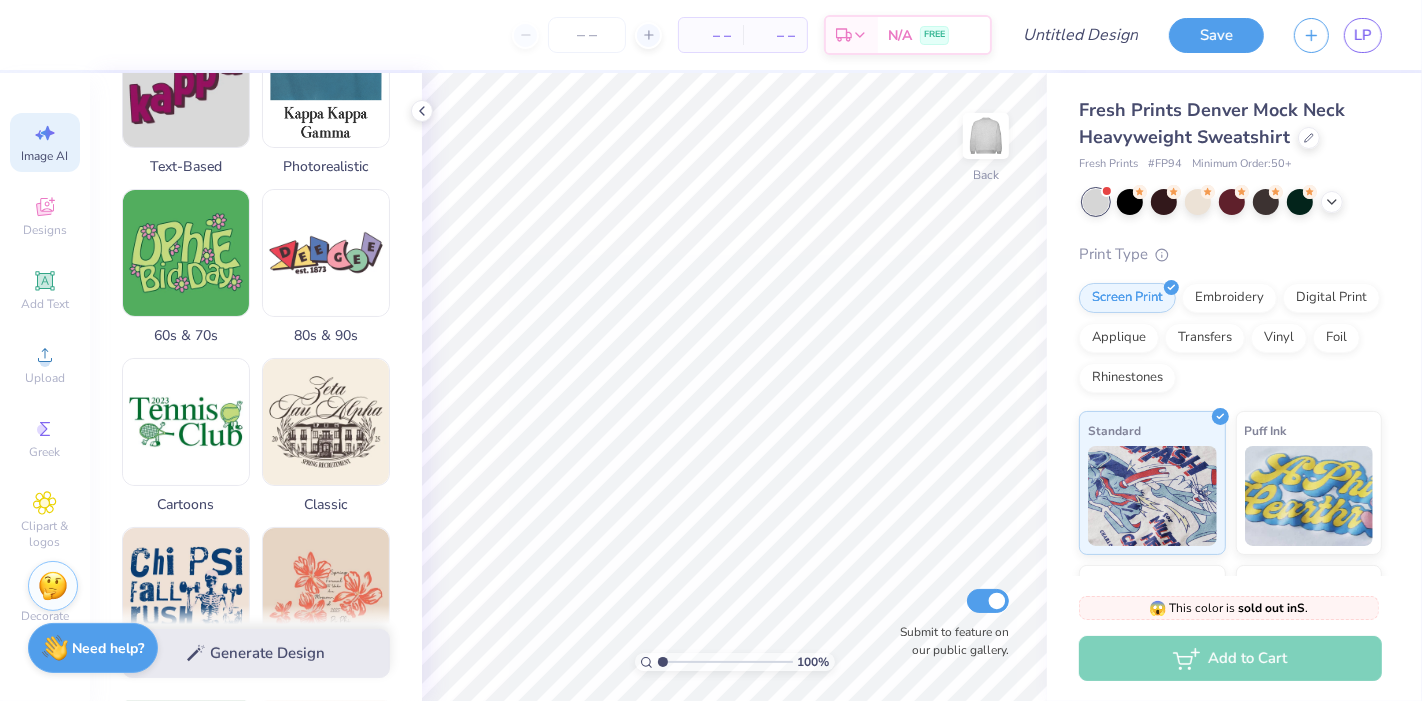 scroll, scrollTop: 524, scrollLeft: 0, axis: vertical 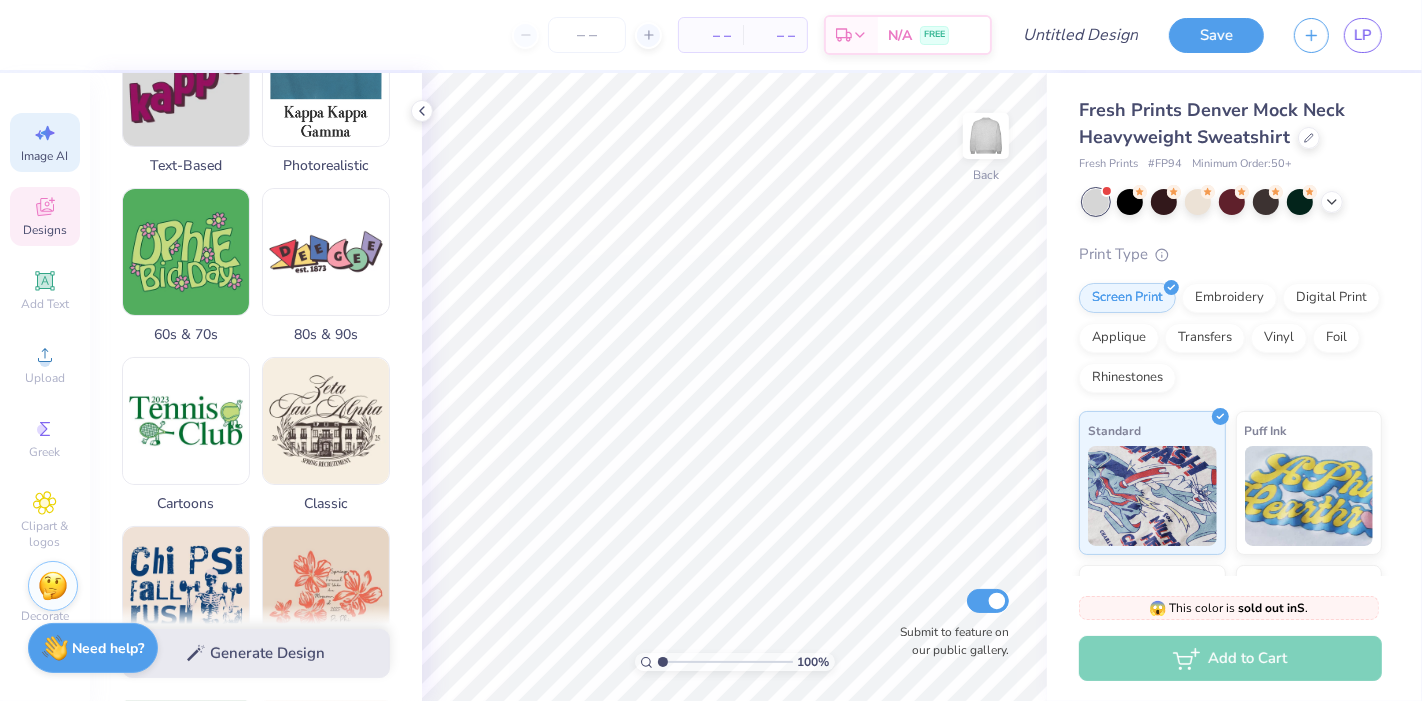 click on "Designs" at bounding box center [45, 216] 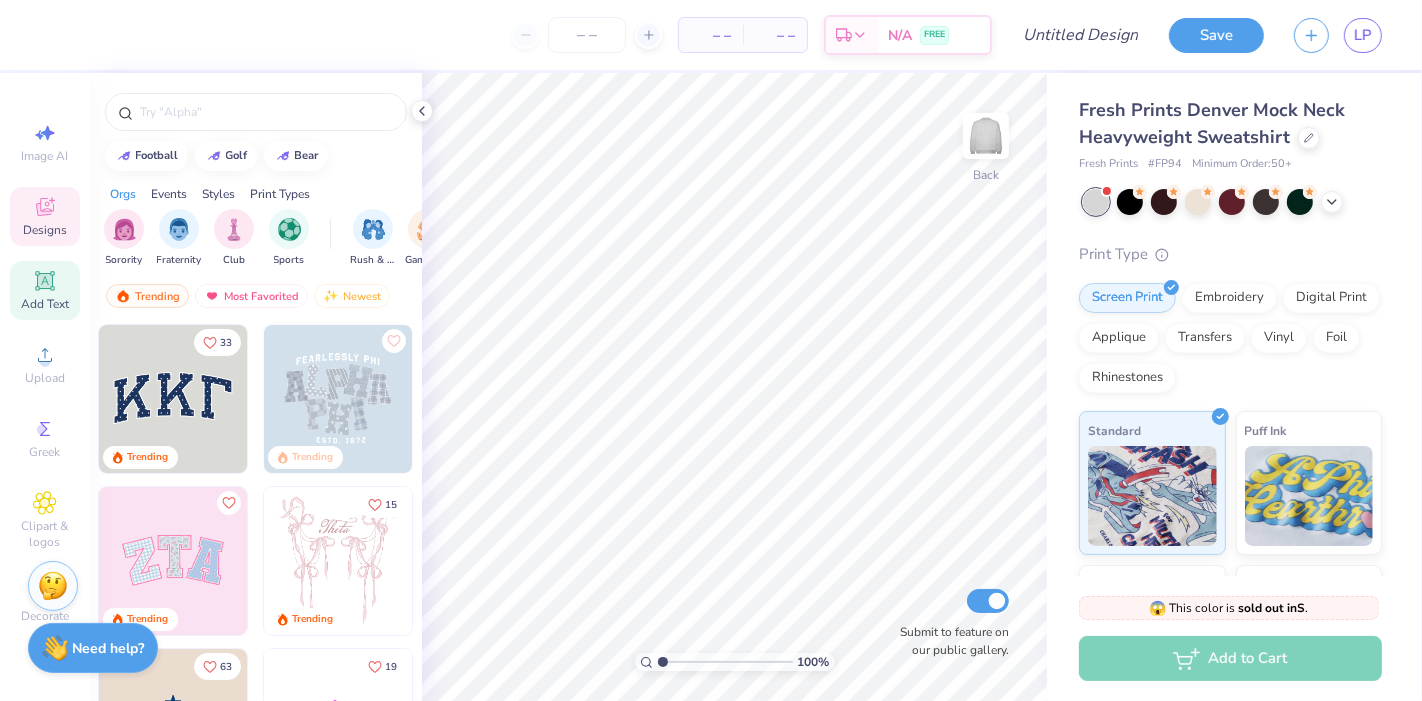 click on "Add Text" at bounding box center (45, 290) 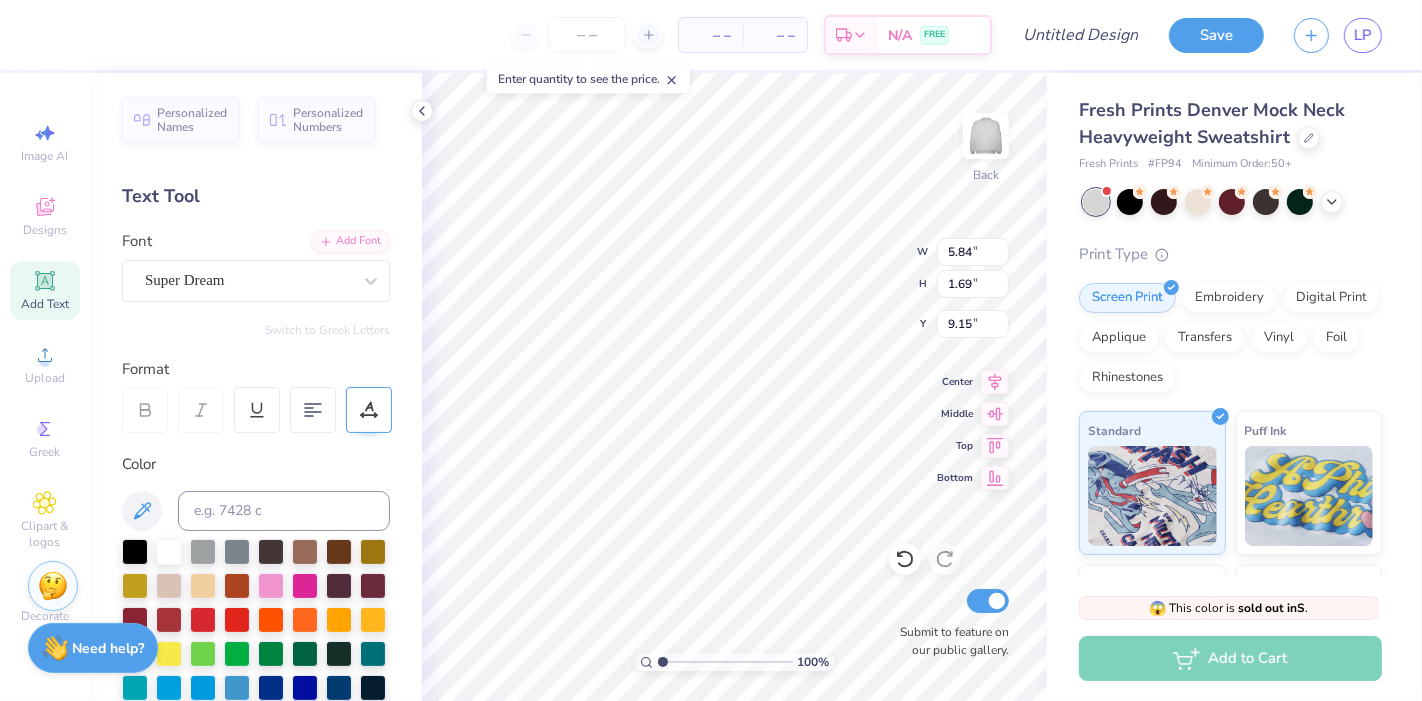 scroll, scrollTop: 18, scrollLeft: 4, axis: both 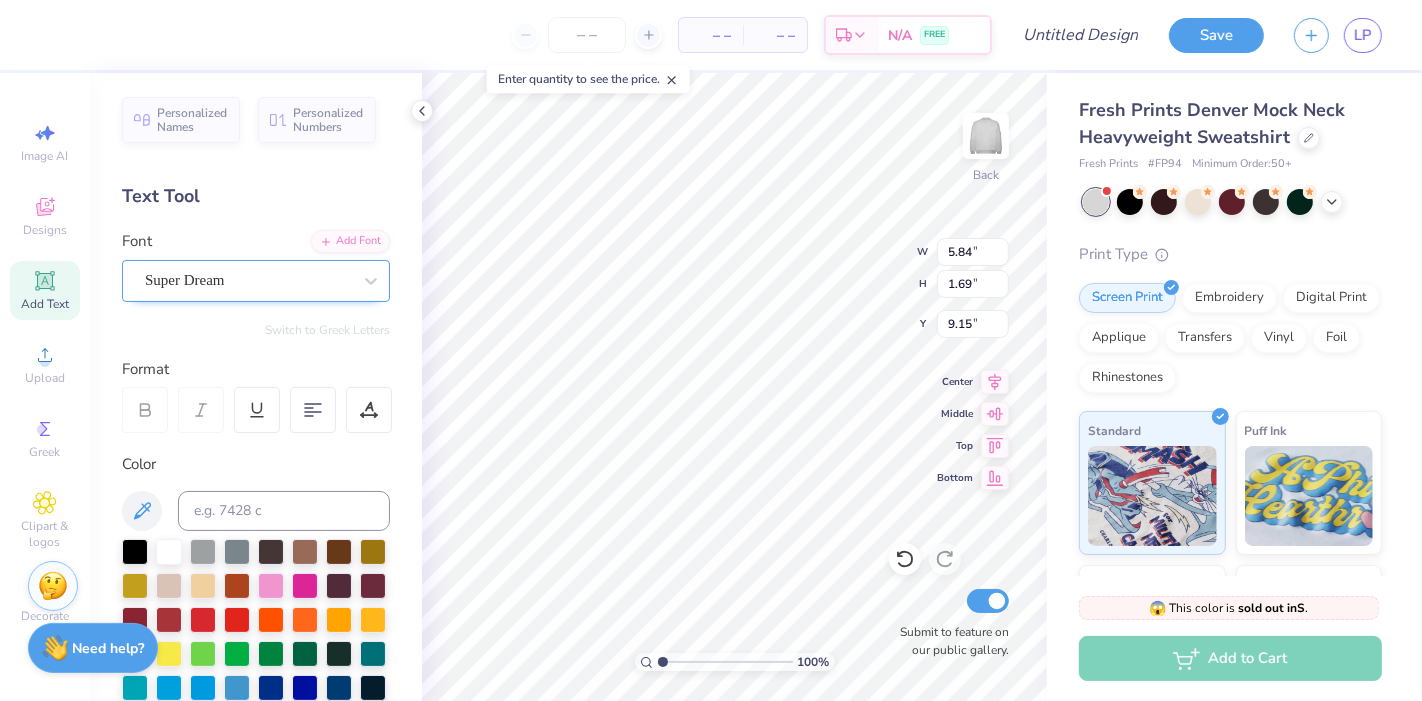 type on "PHI SIG" 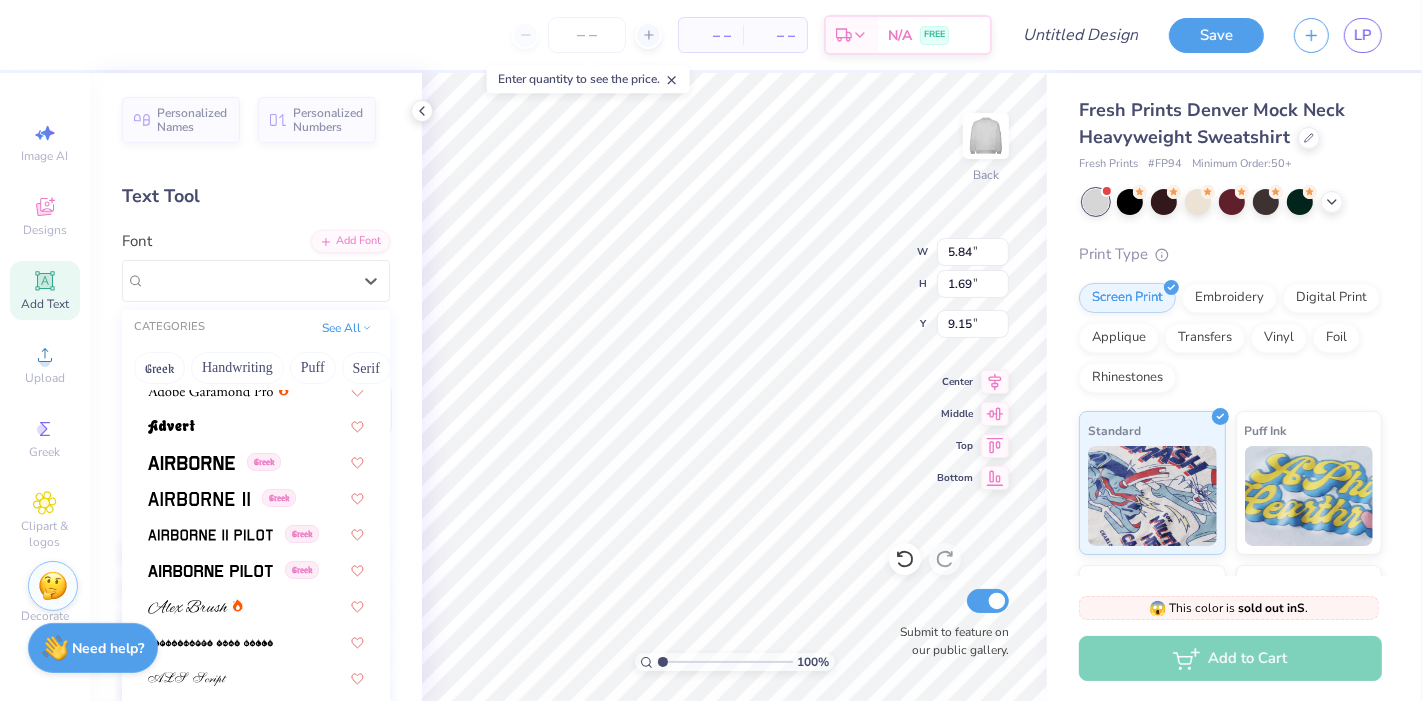 scroll, scrollTop: 302, scrollLeft: 0, axis: vertical 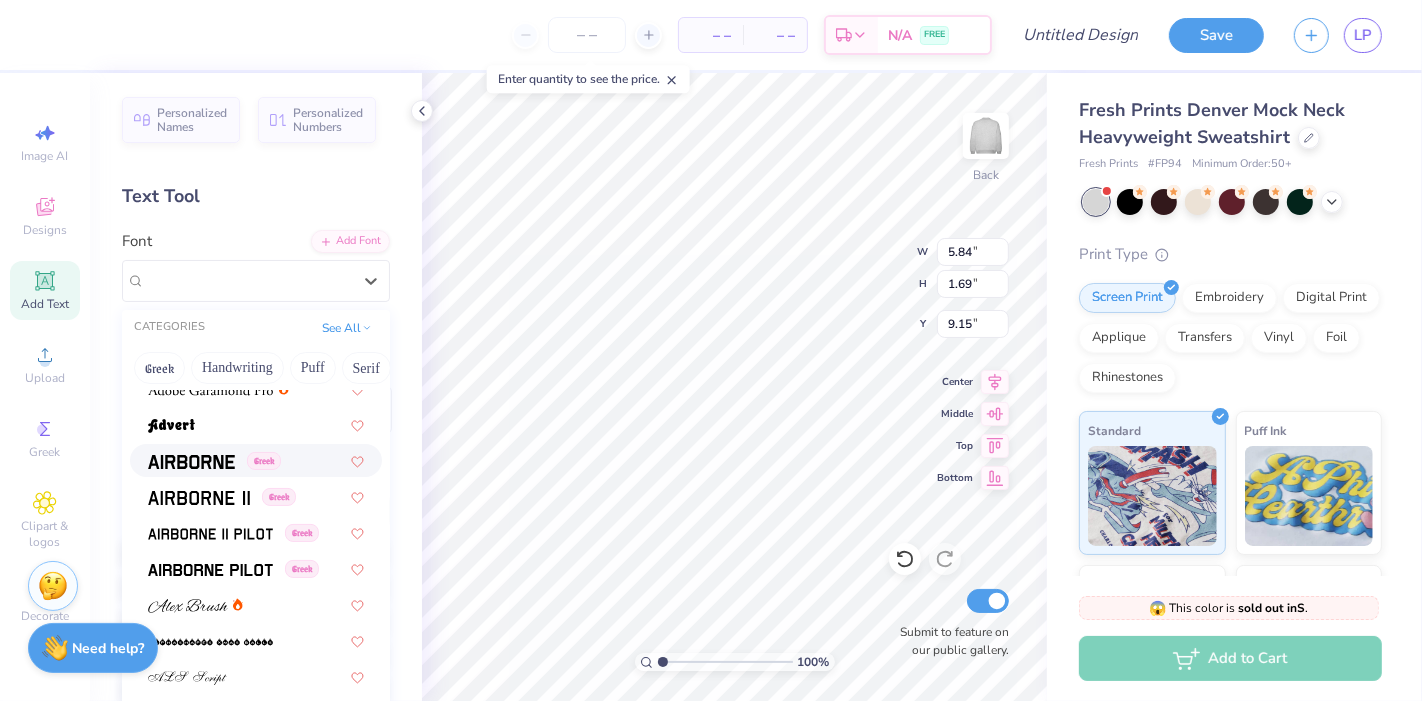 click at bounding box center (191, 462) 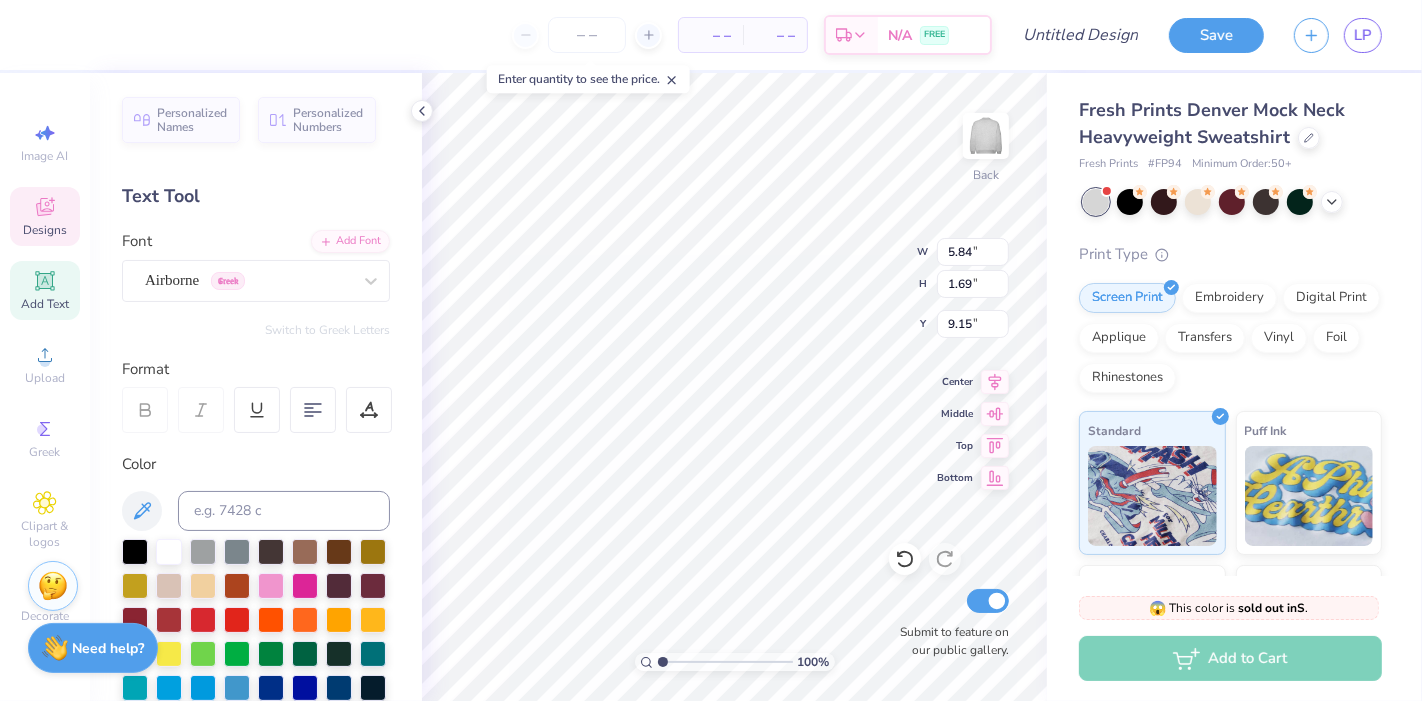 click on "Designs" at bounding box center (45, 216) 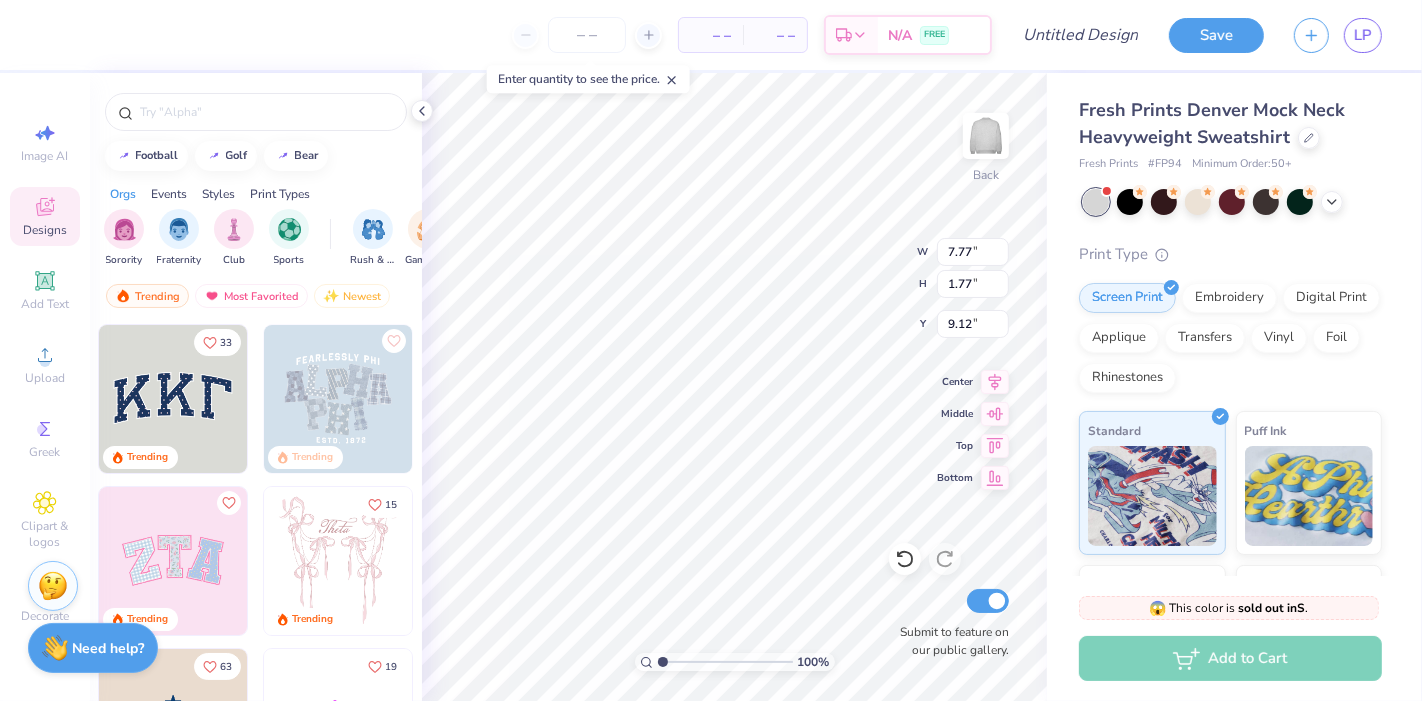 click at bounding box center [173, 399] 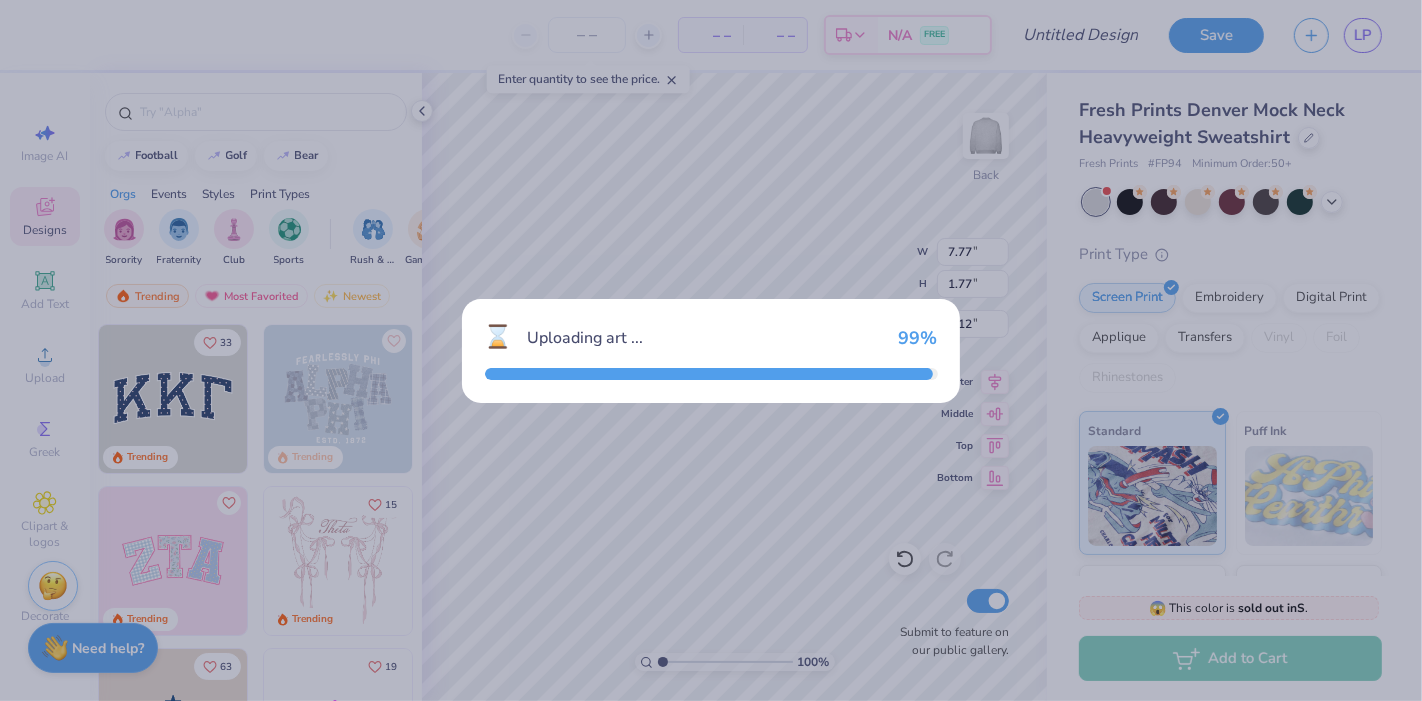 type on "10.91" 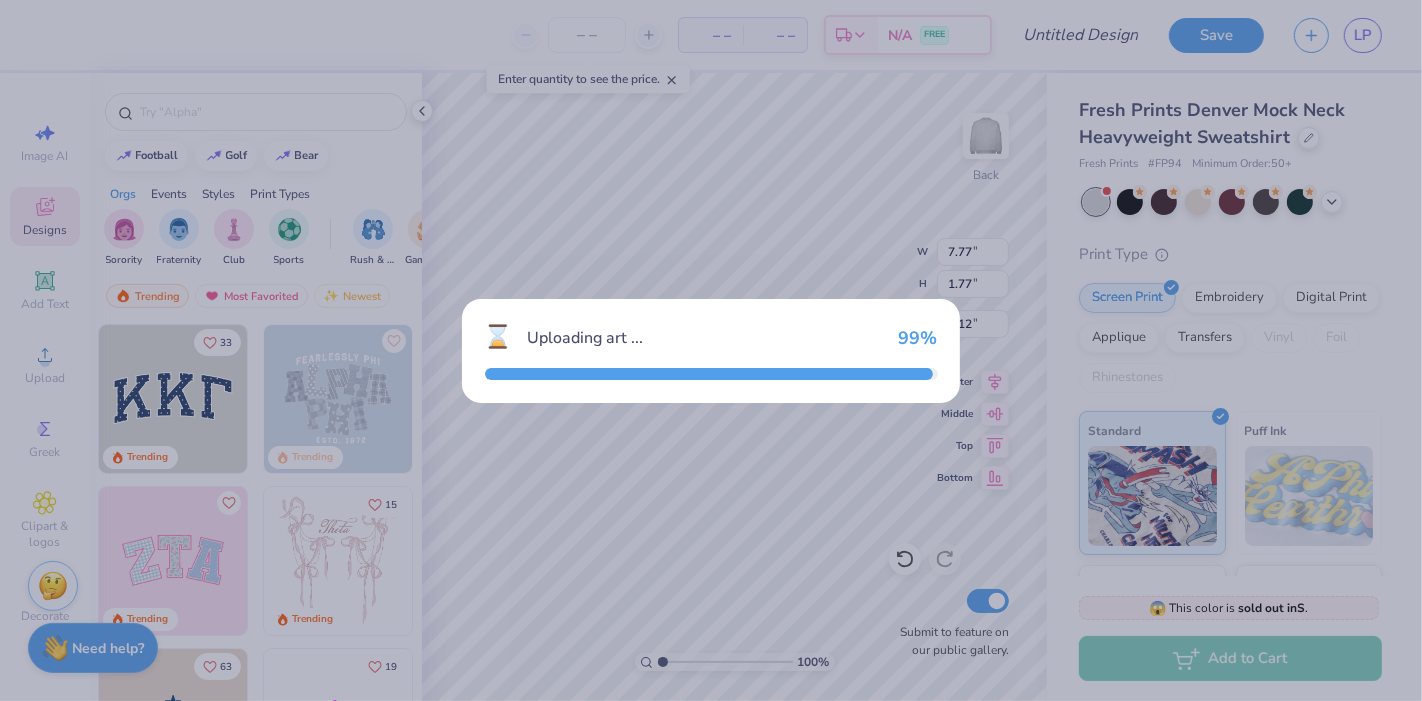 type on "4.79" 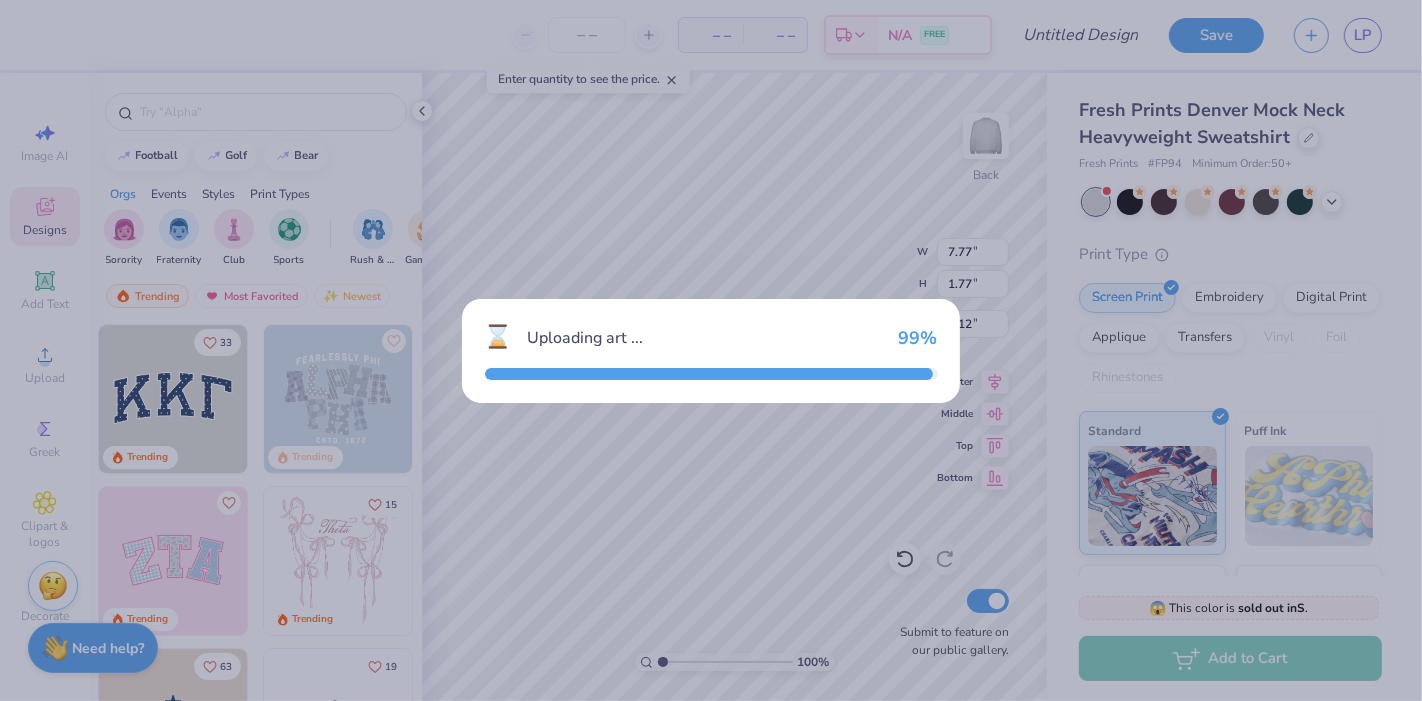 type on "3.00" 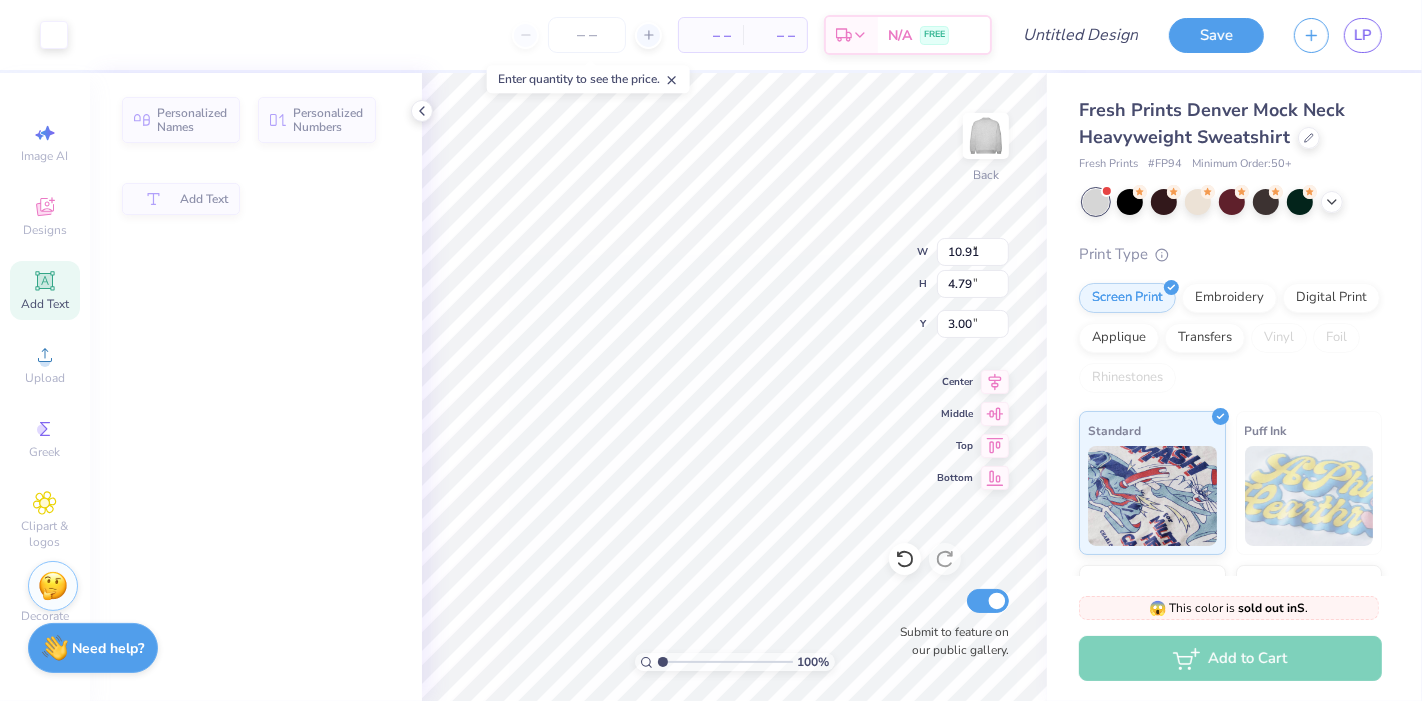 type on "7.77" 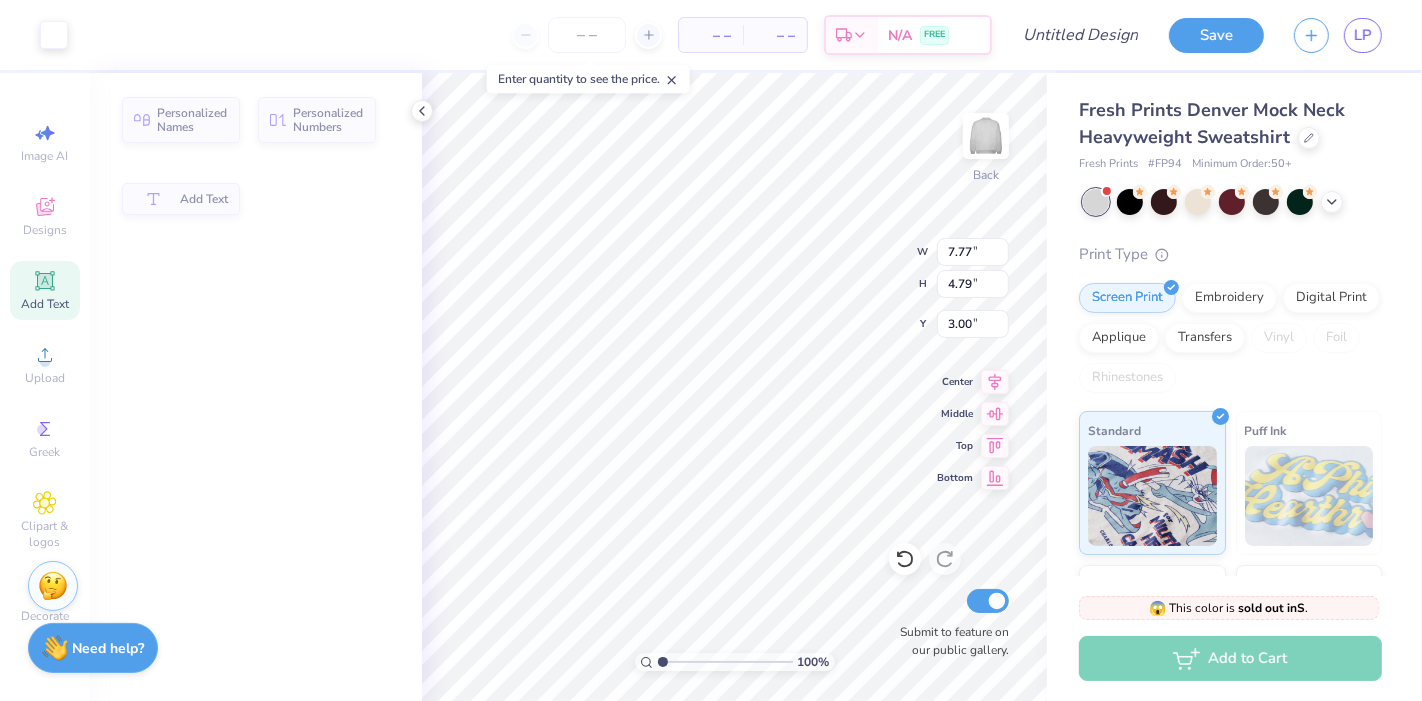 type on "1.77" 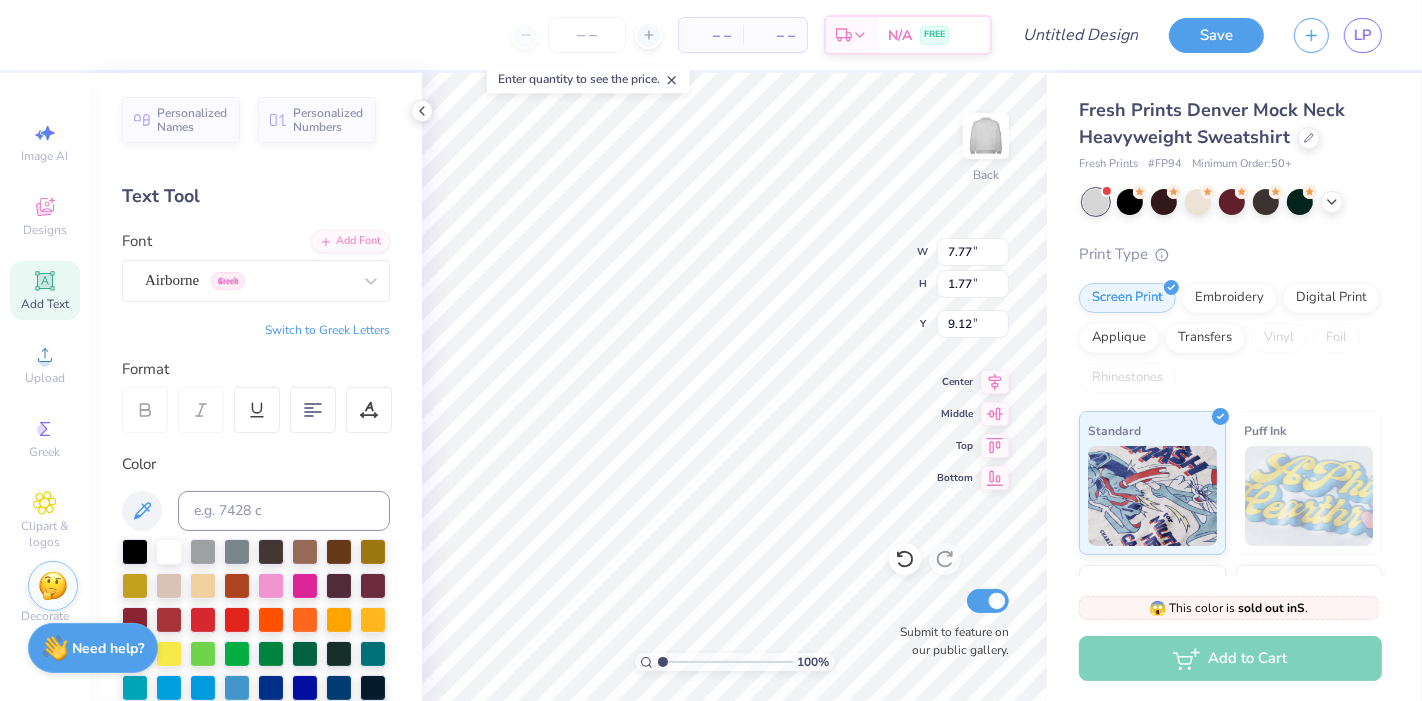 scroll, scrollTop: 18, scrollLeft: 2, axis: both 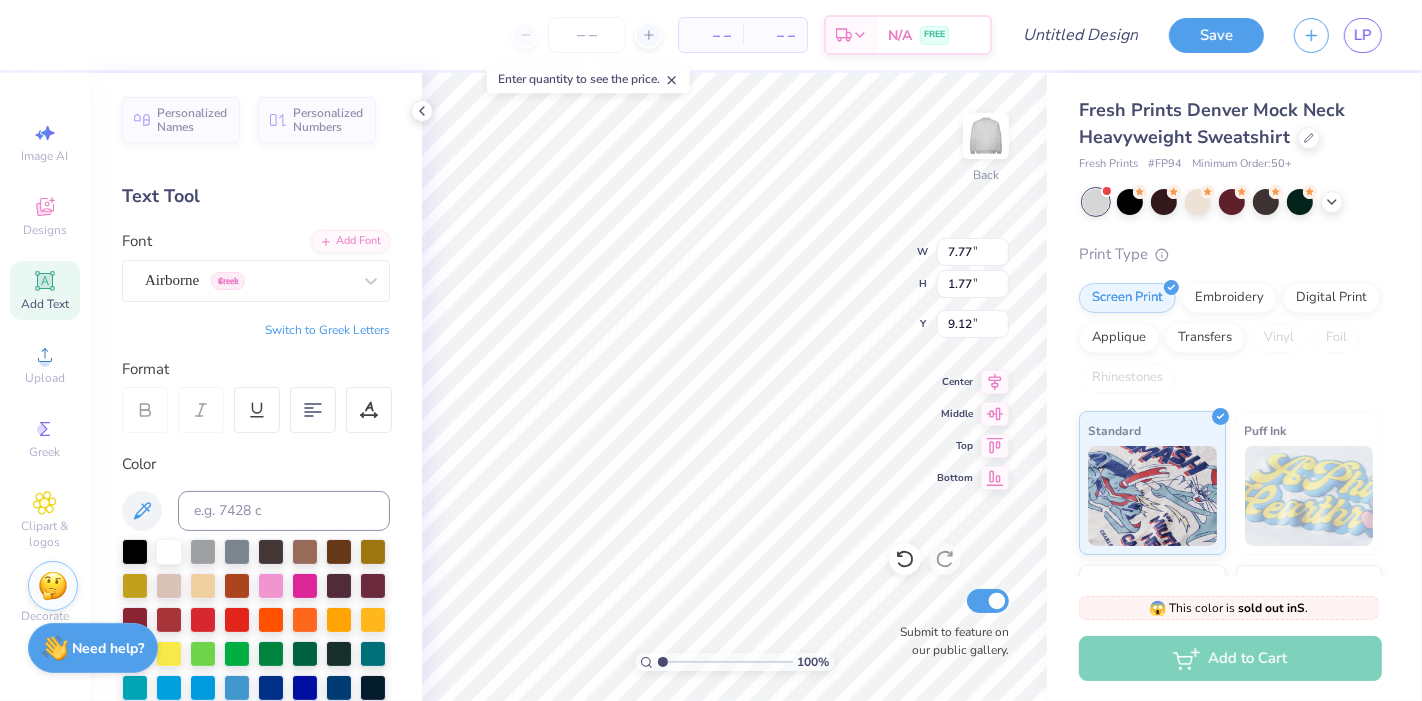 type on "PHI" 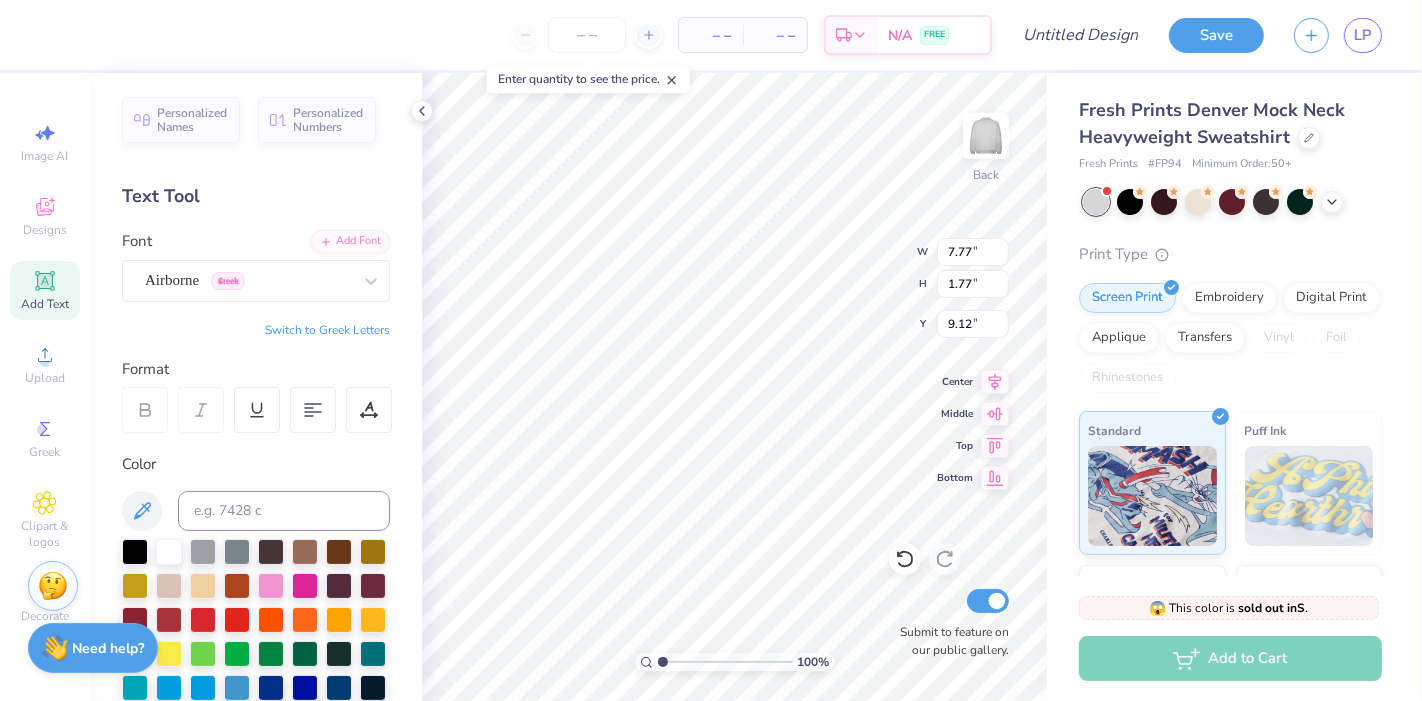 scroll, scrollTop: 18, scrollLeft: 2, axis: both 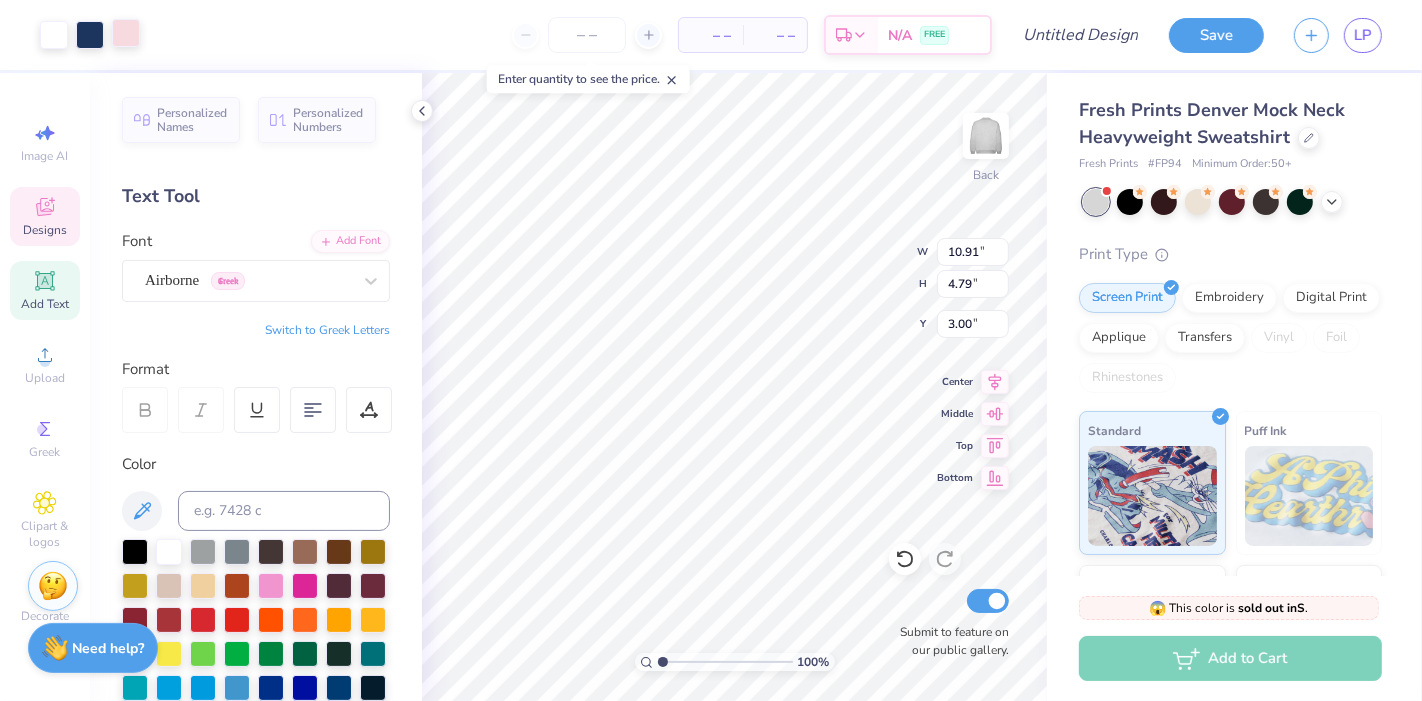 click at bounding box center [126, 33] 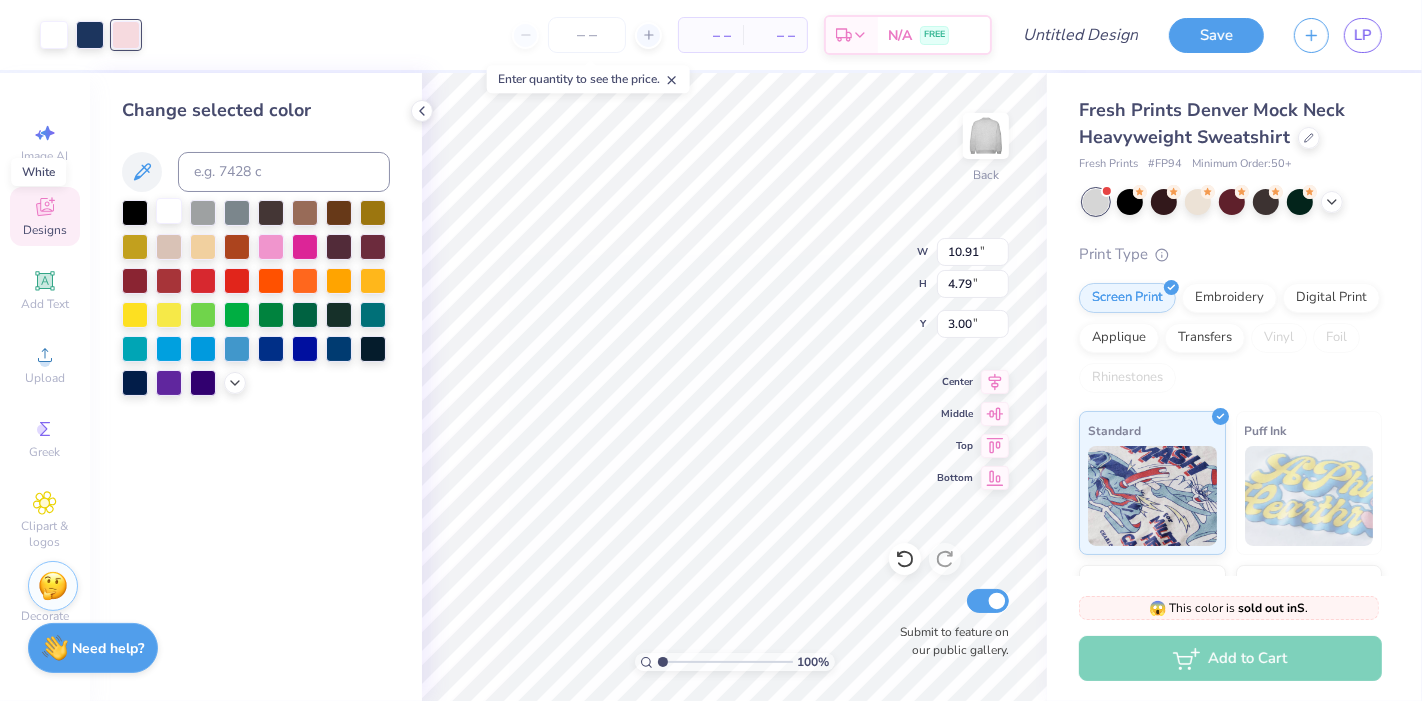 click at bounding box center [169, 211] 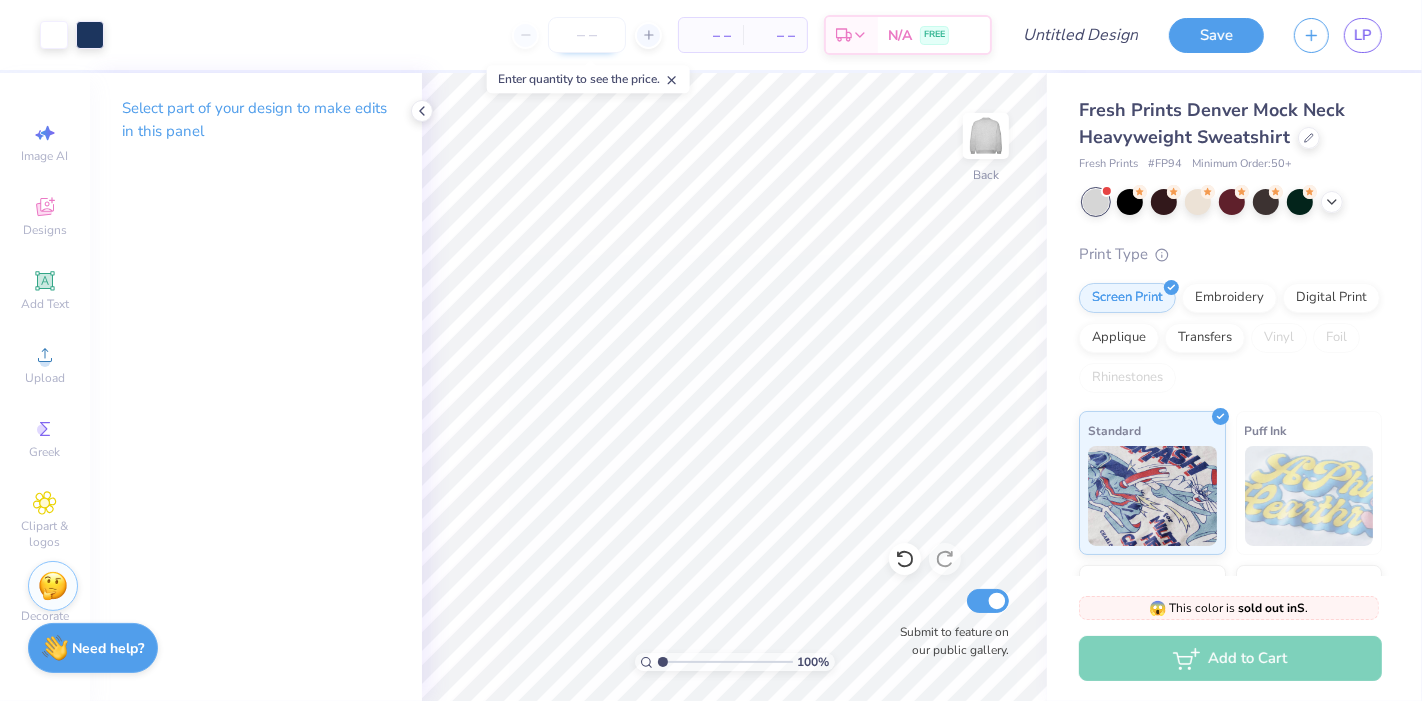 click at bounding box center [587, 35] 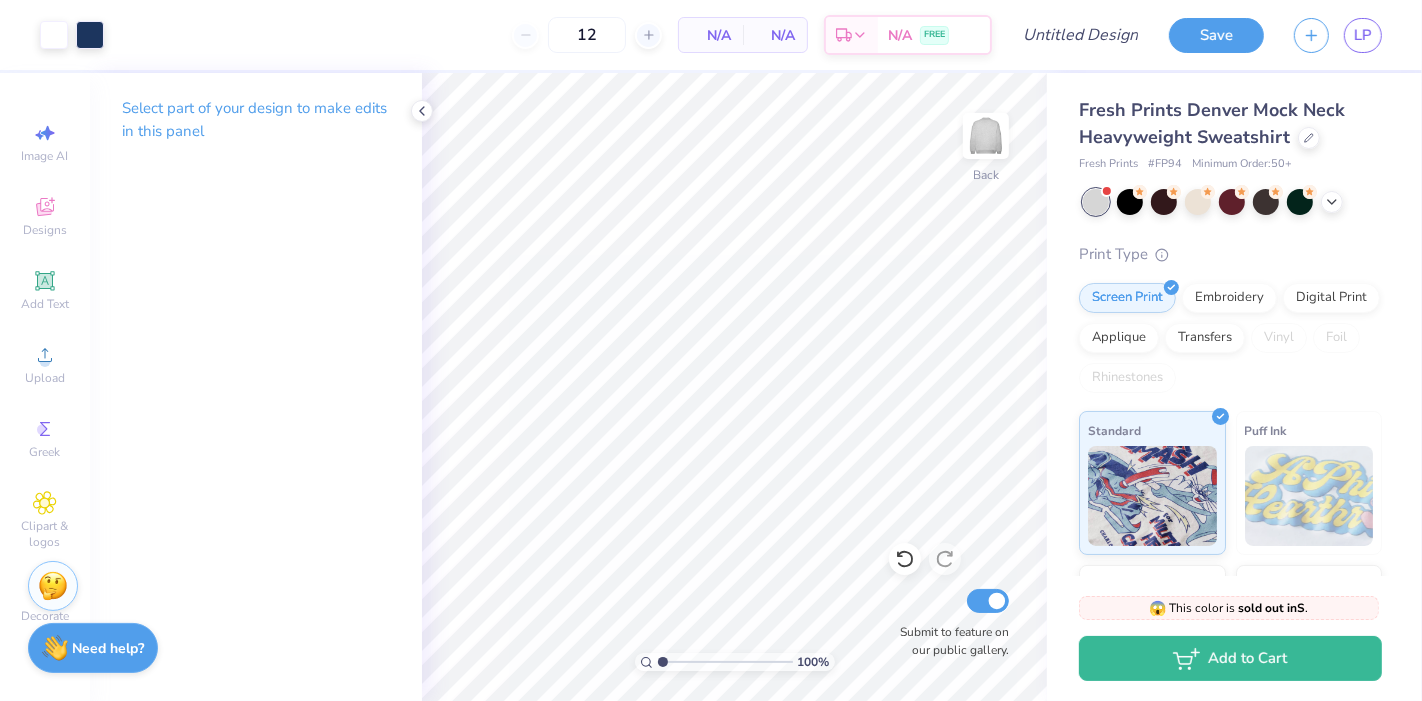 type on "1" 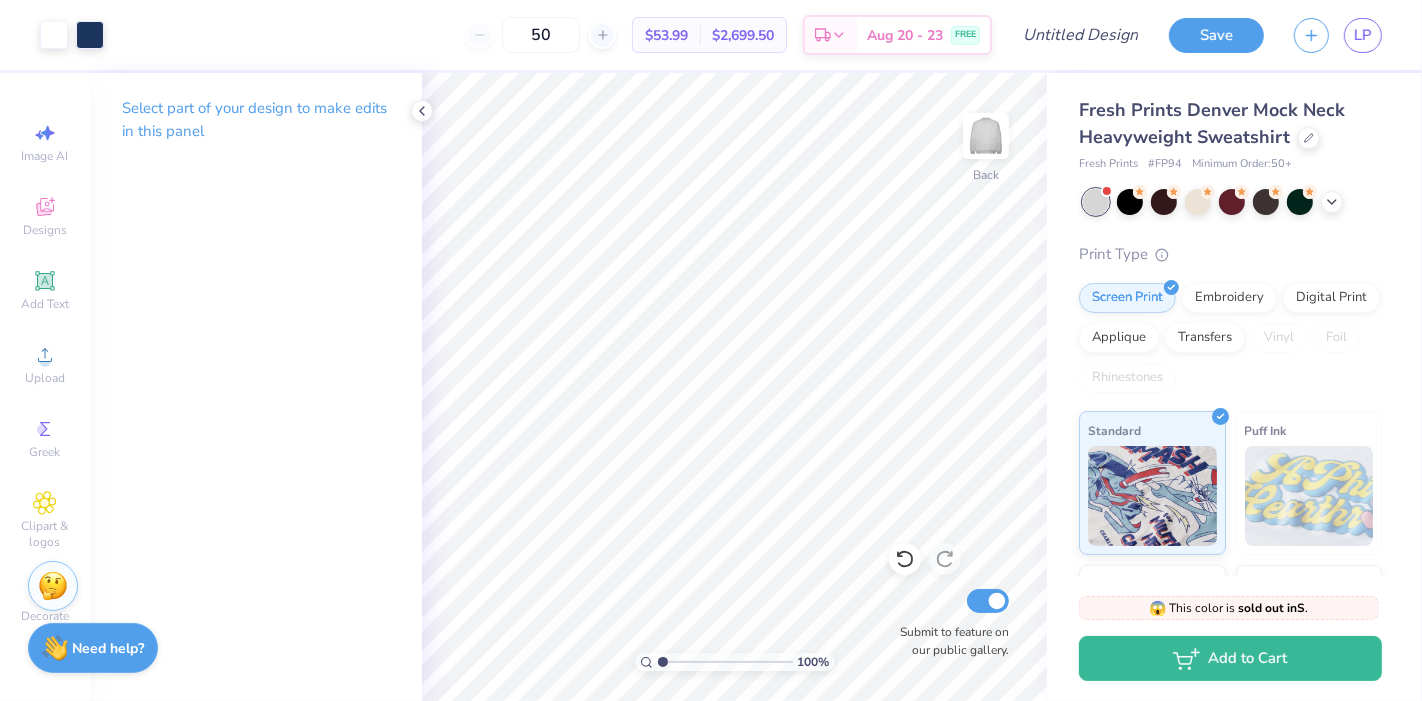 type on "50" 